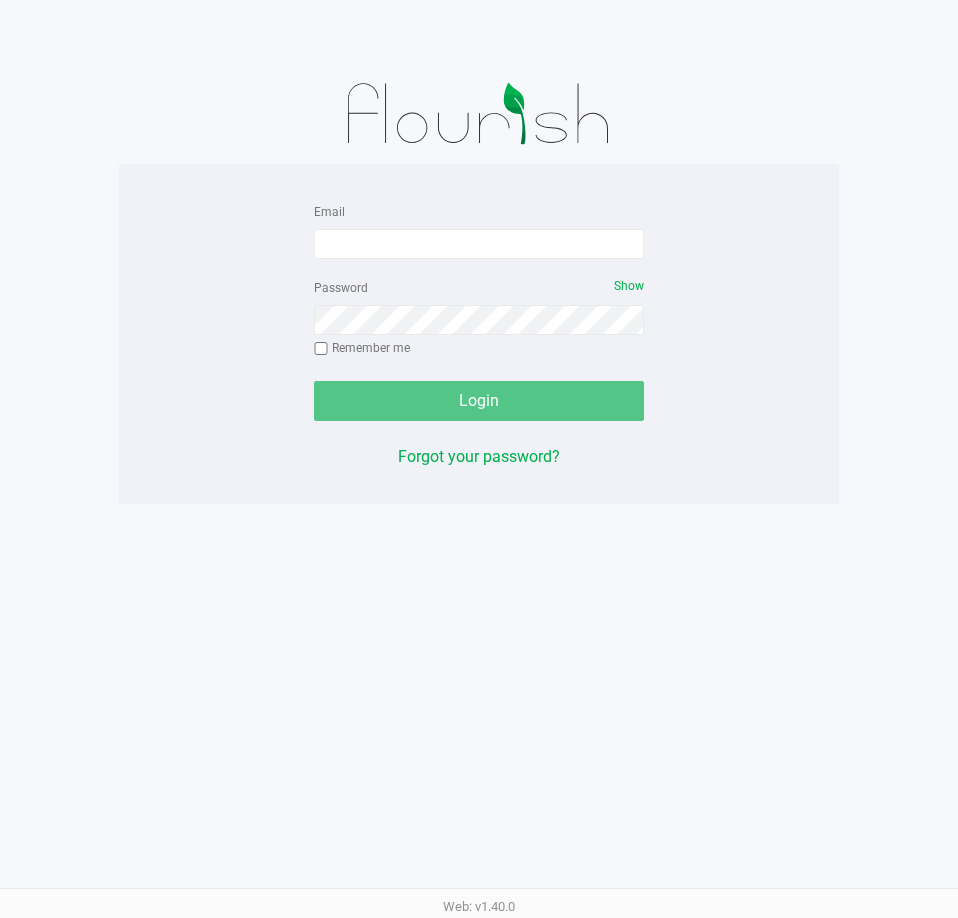 scroll, scrollTop: 0, scrollLeft: 0, axis: both 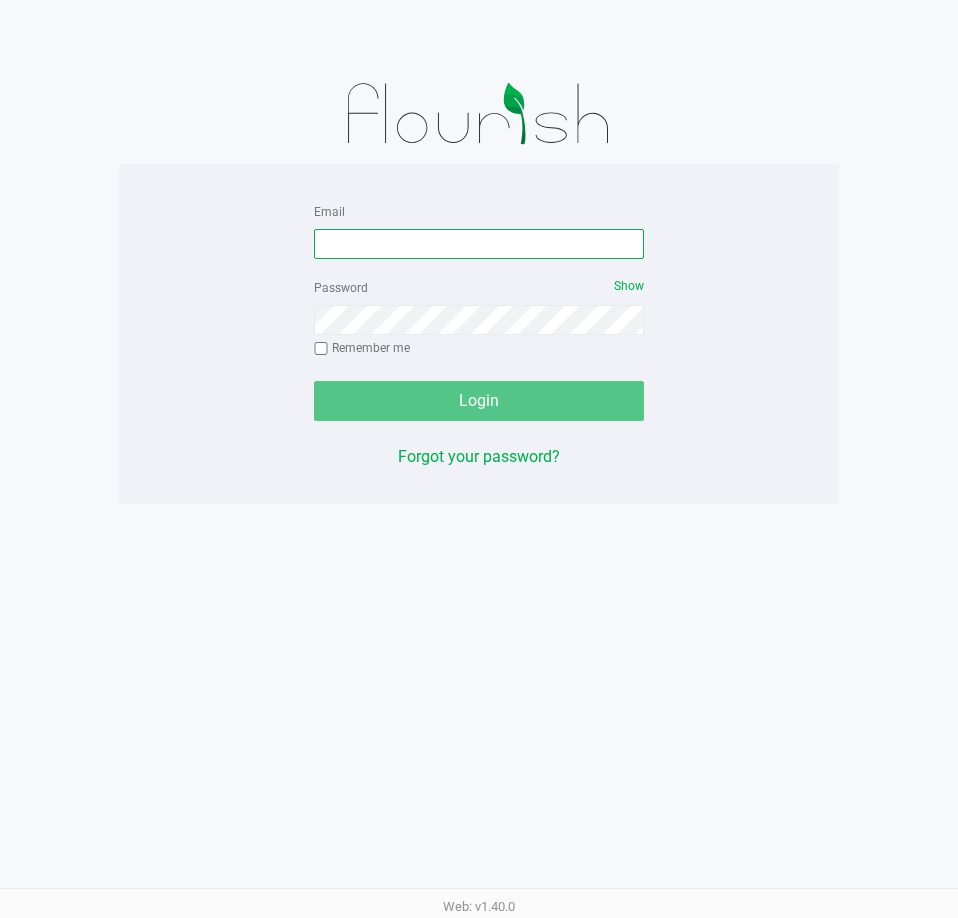 click on "Email" at bounding box center [479, 244] 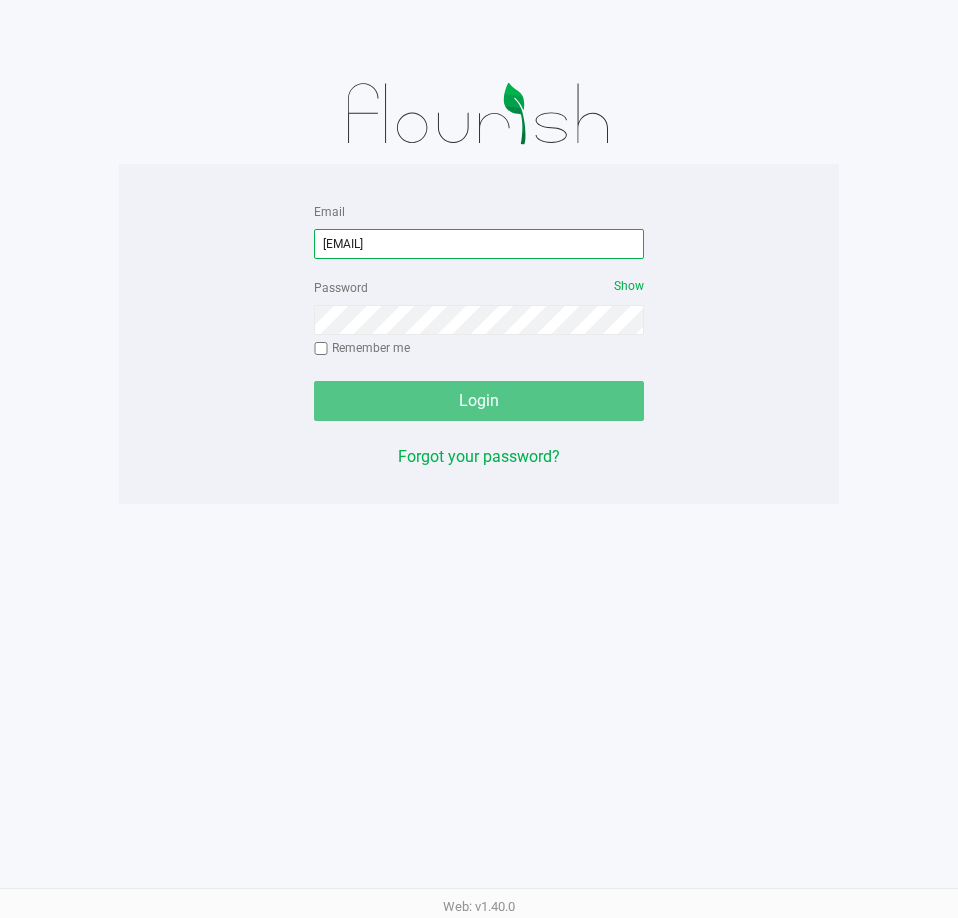 type on "randrews@liveparallel.com" 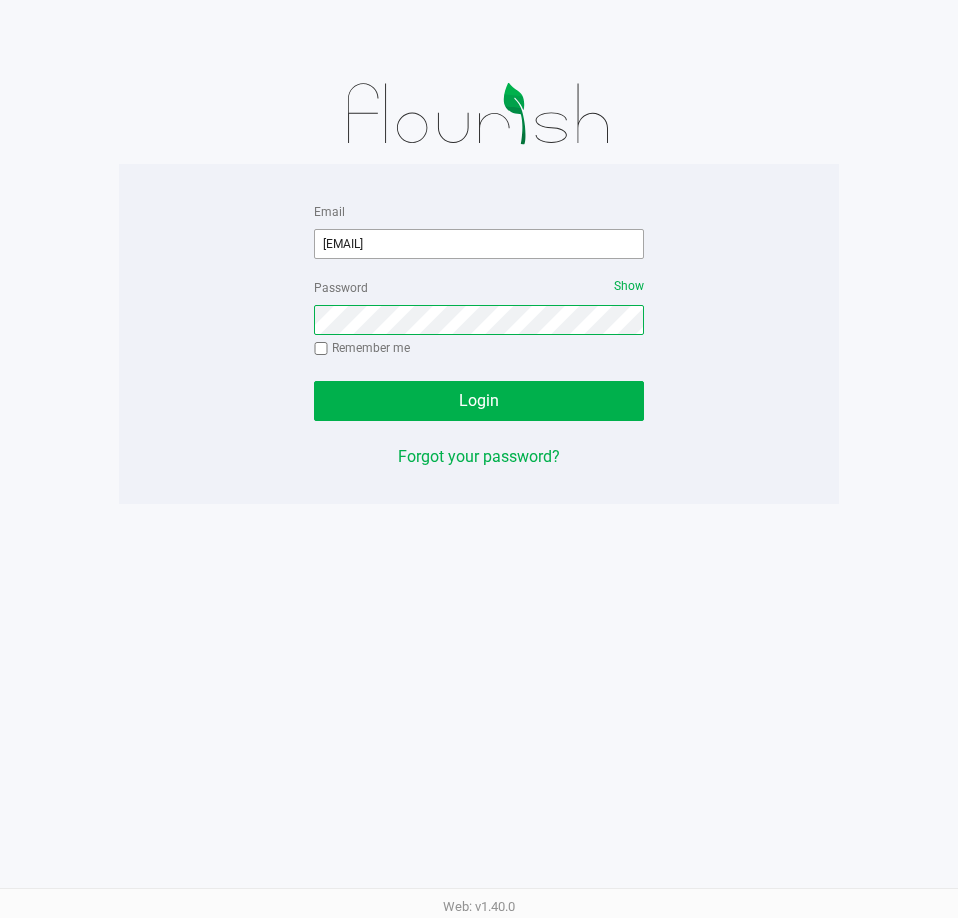click on "Login" 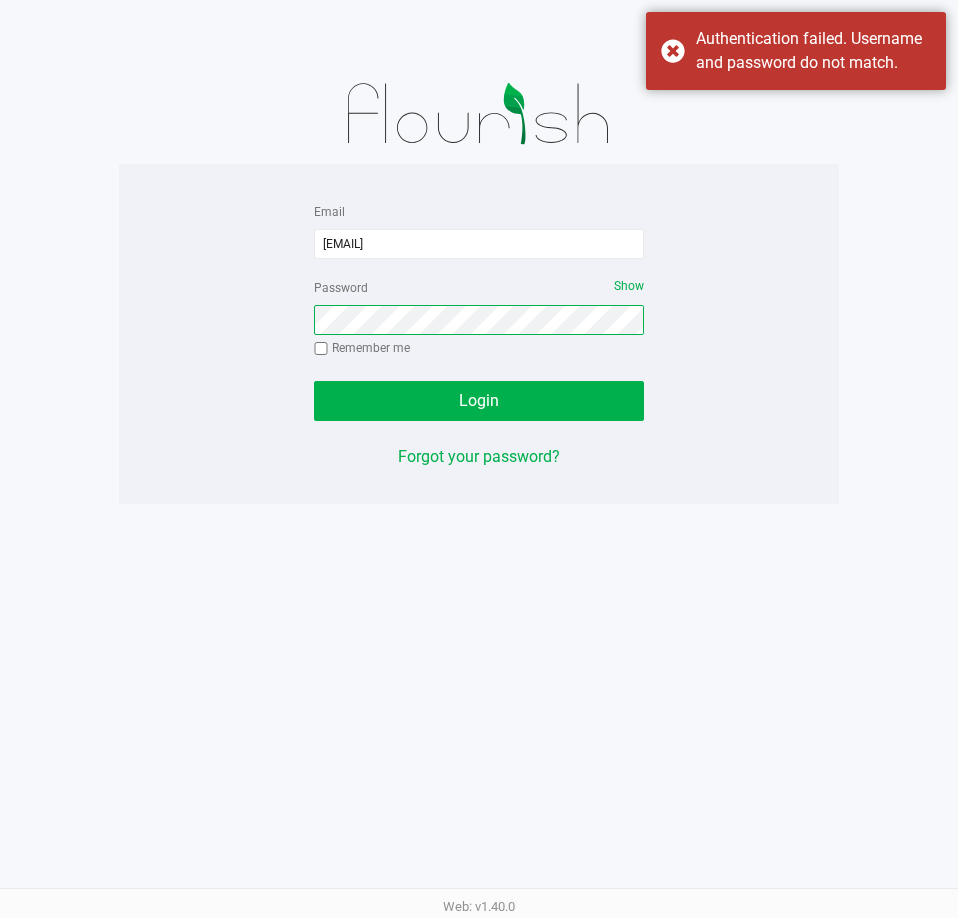 click on "Login" 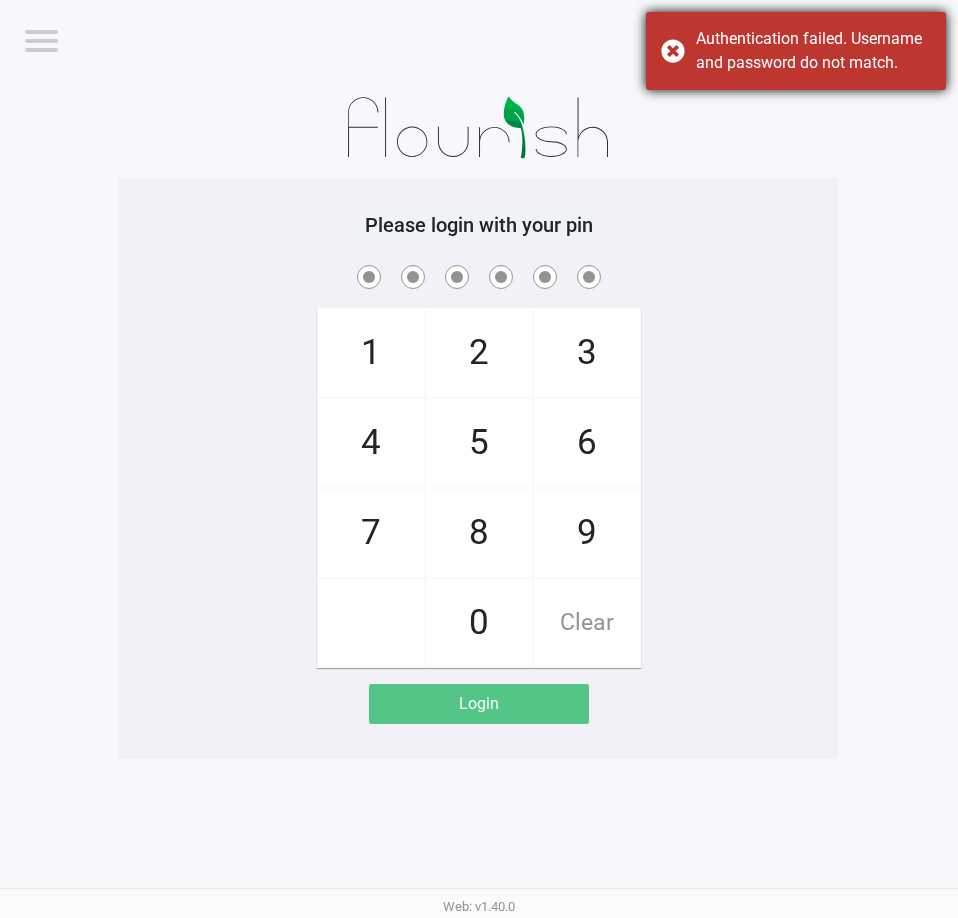 click on "Authentication failed. Username and password do not match." at bounding box center (796, 51) 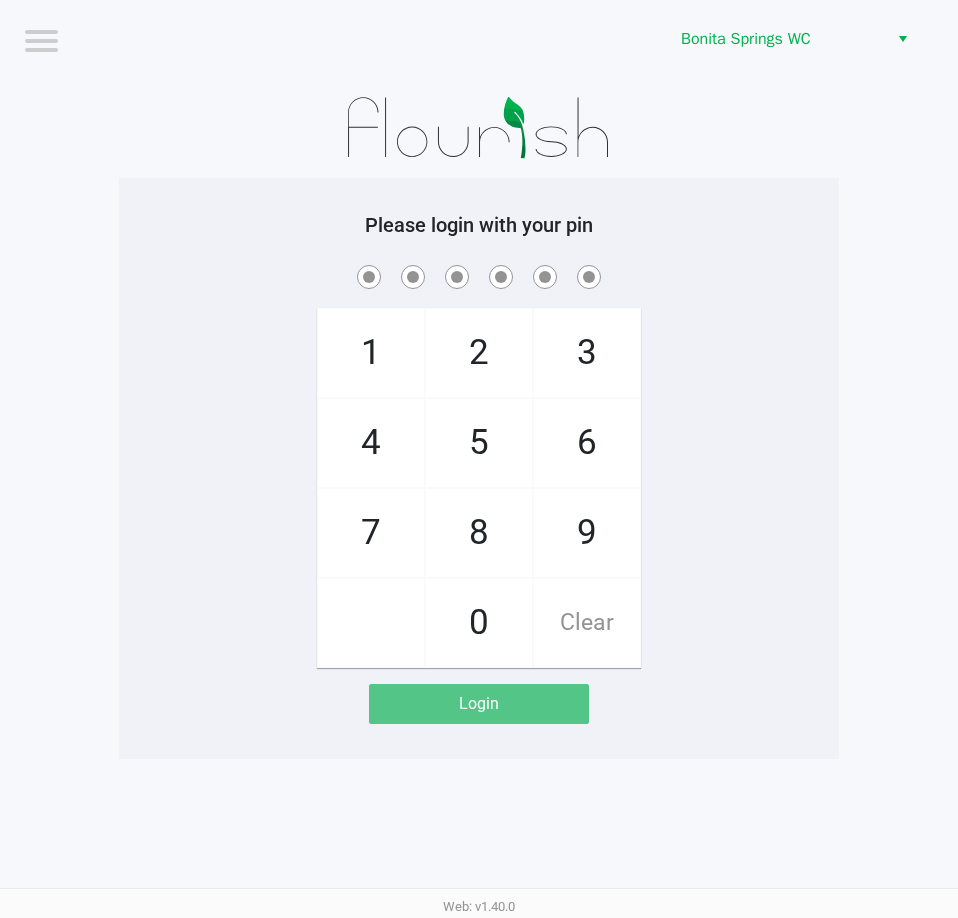 click on "Bonita Springs WC" 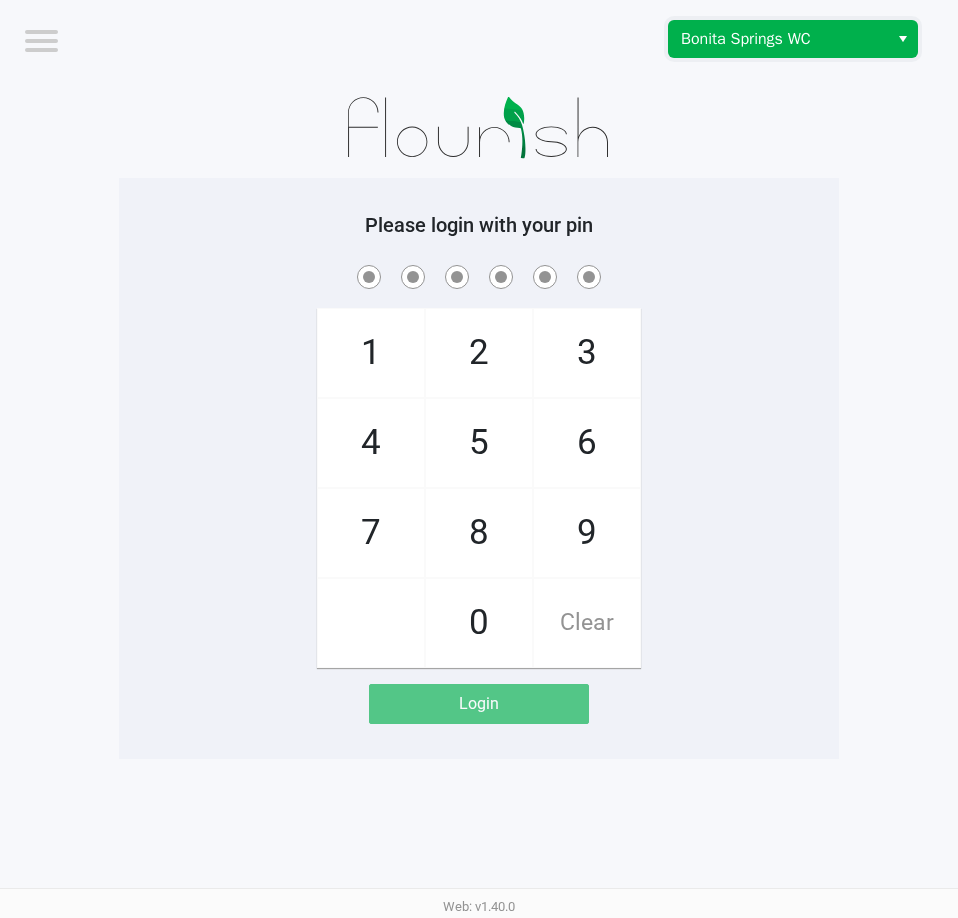 click on "Bonita Springs WC" at bounding box center [778, 39] 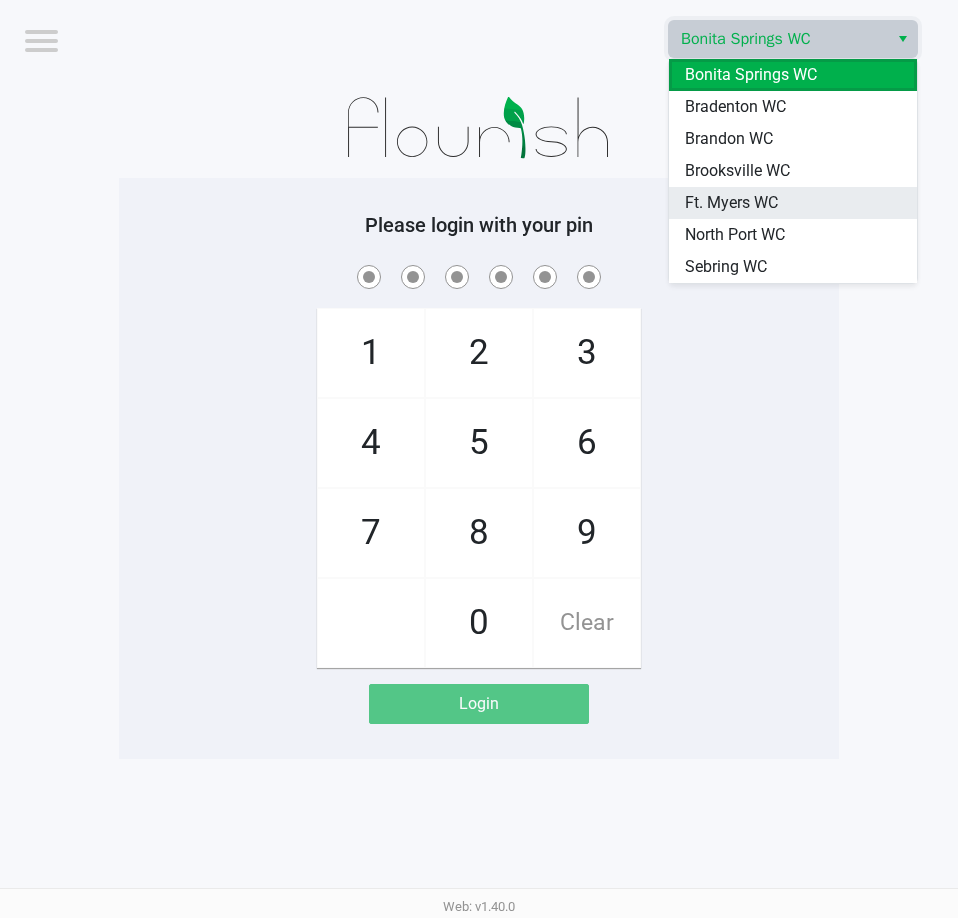 click on "Ft. Myers WC" at bounding box center (731, 203) 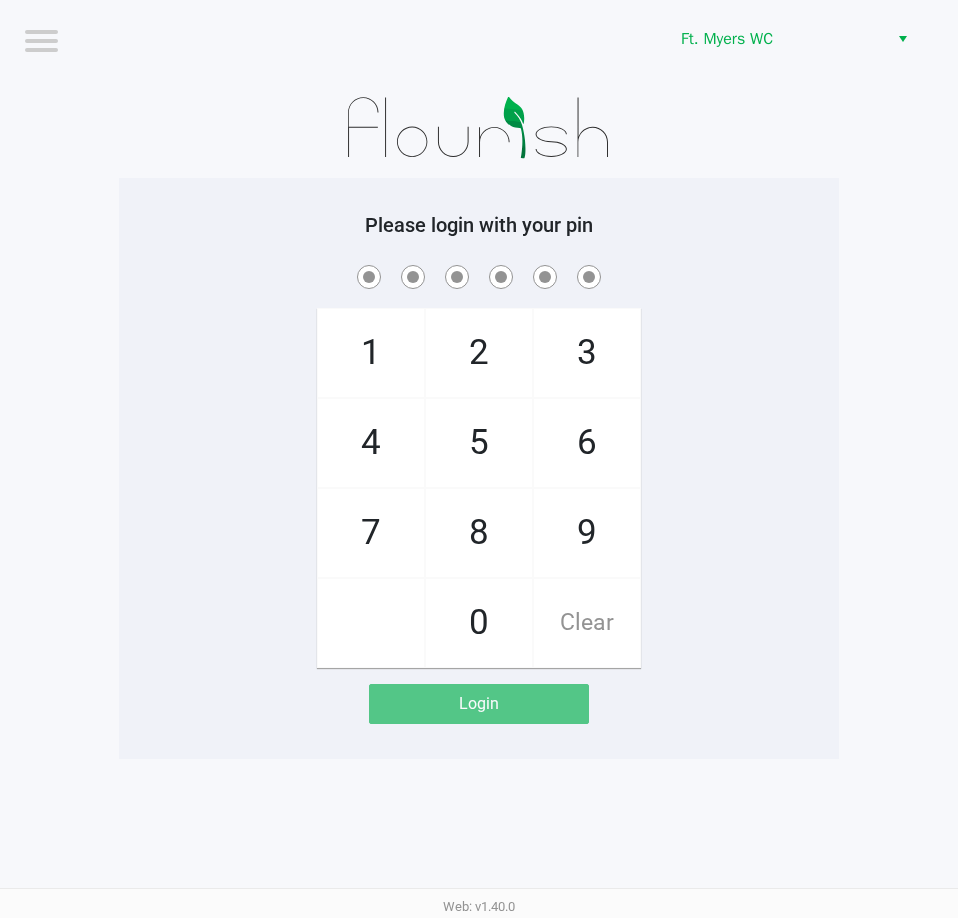 click on "Please login with your pin  1   4   7       2   5   8   0   3   6   9   Clear   Login" 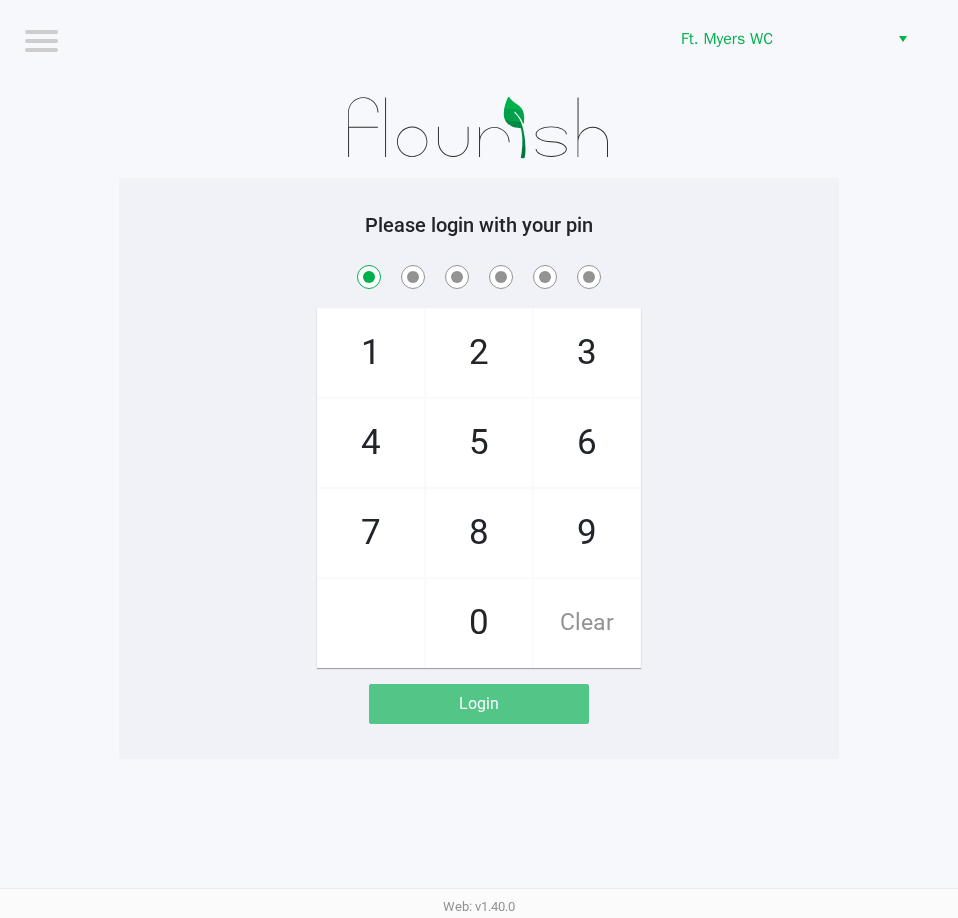 checkbox on "true" 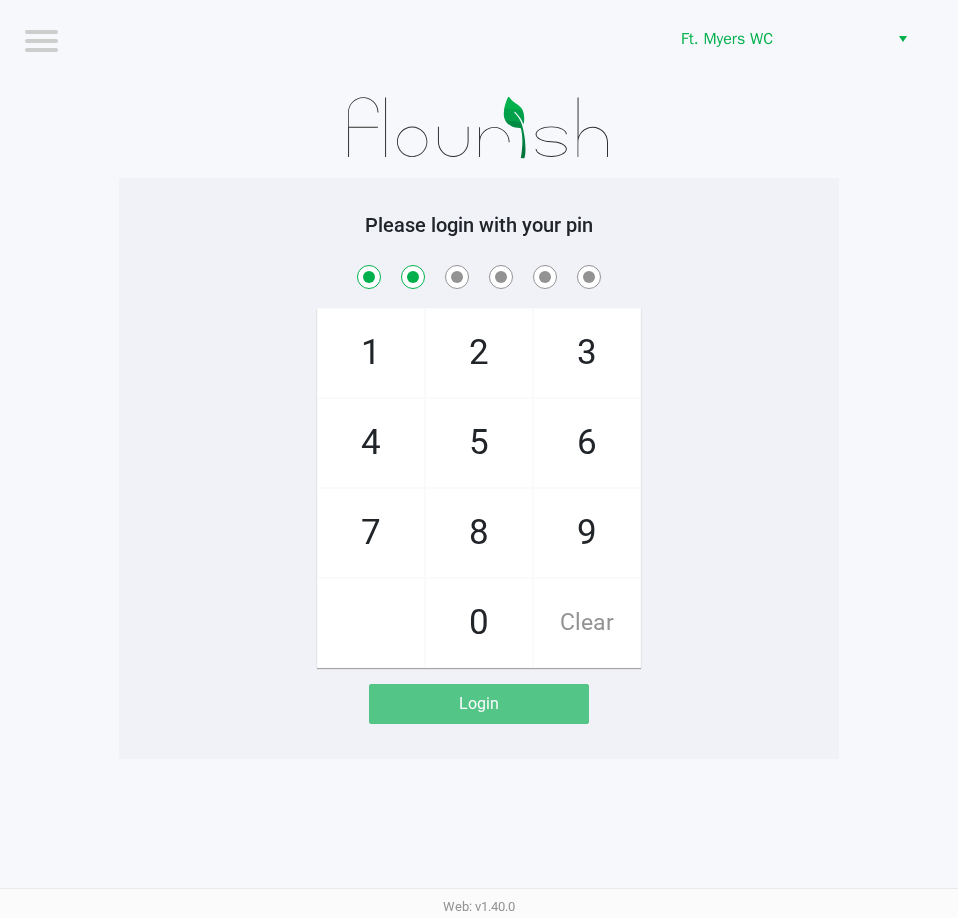 checkbox on "true" 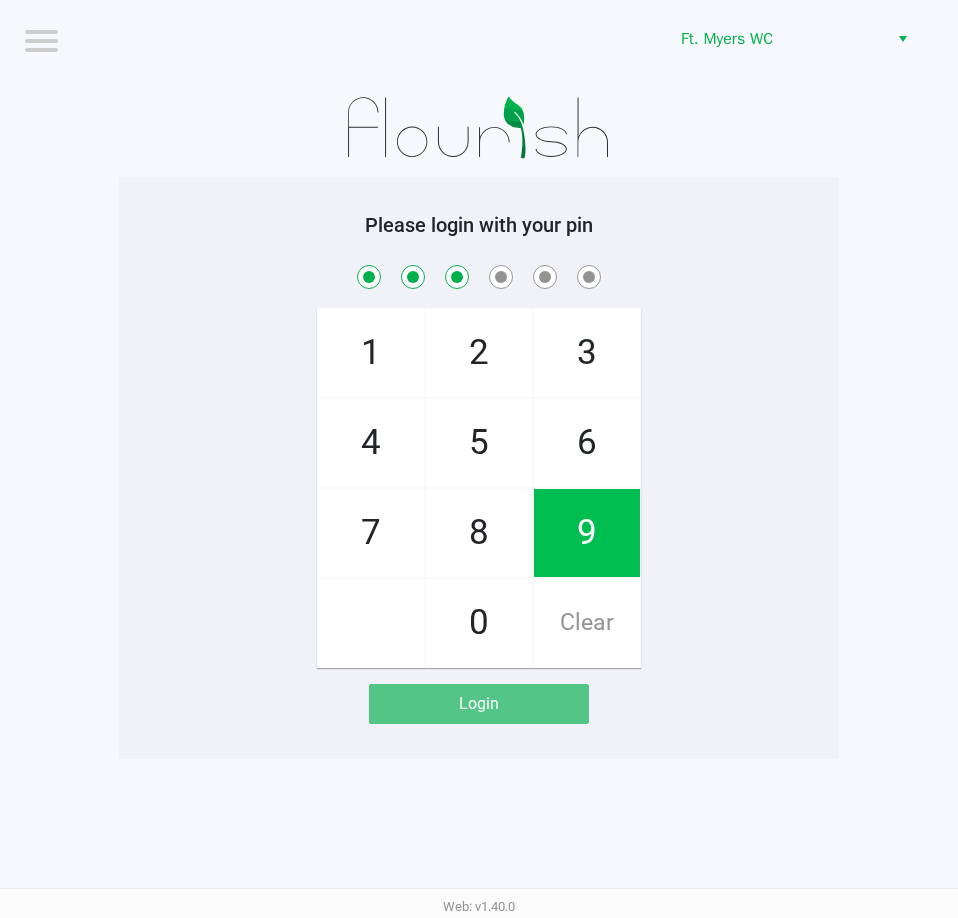 checkbox on "true" 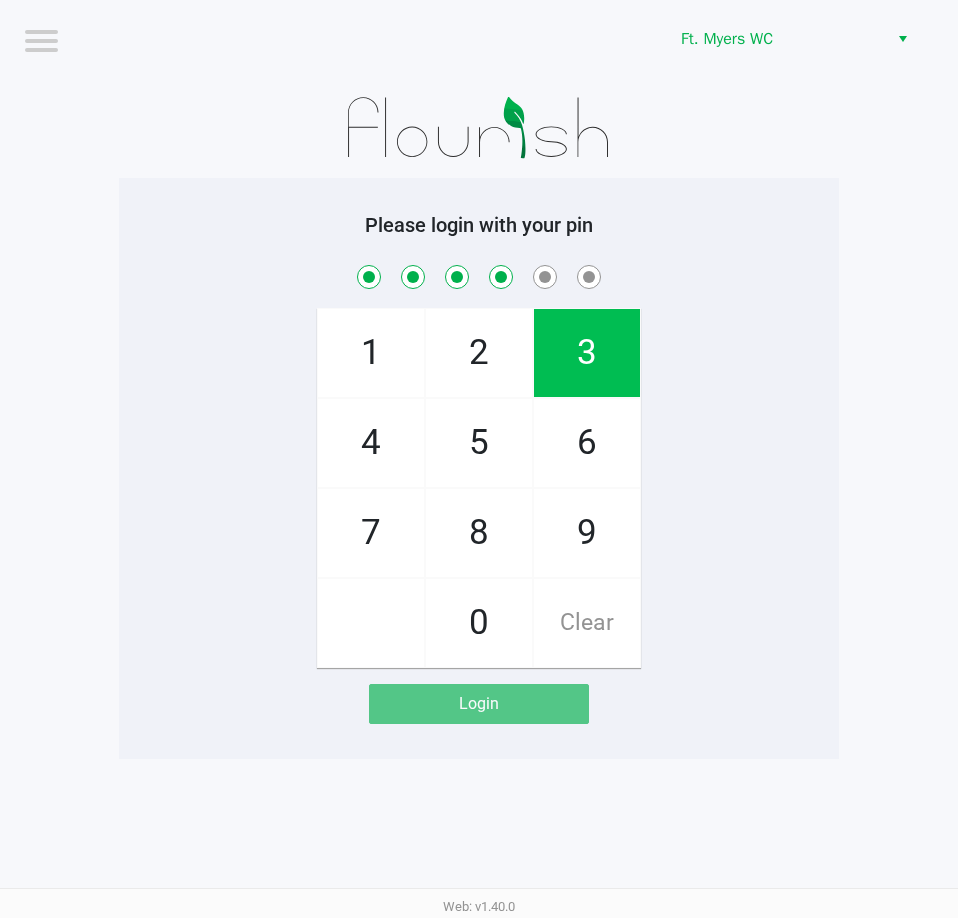 checkbox on "true" 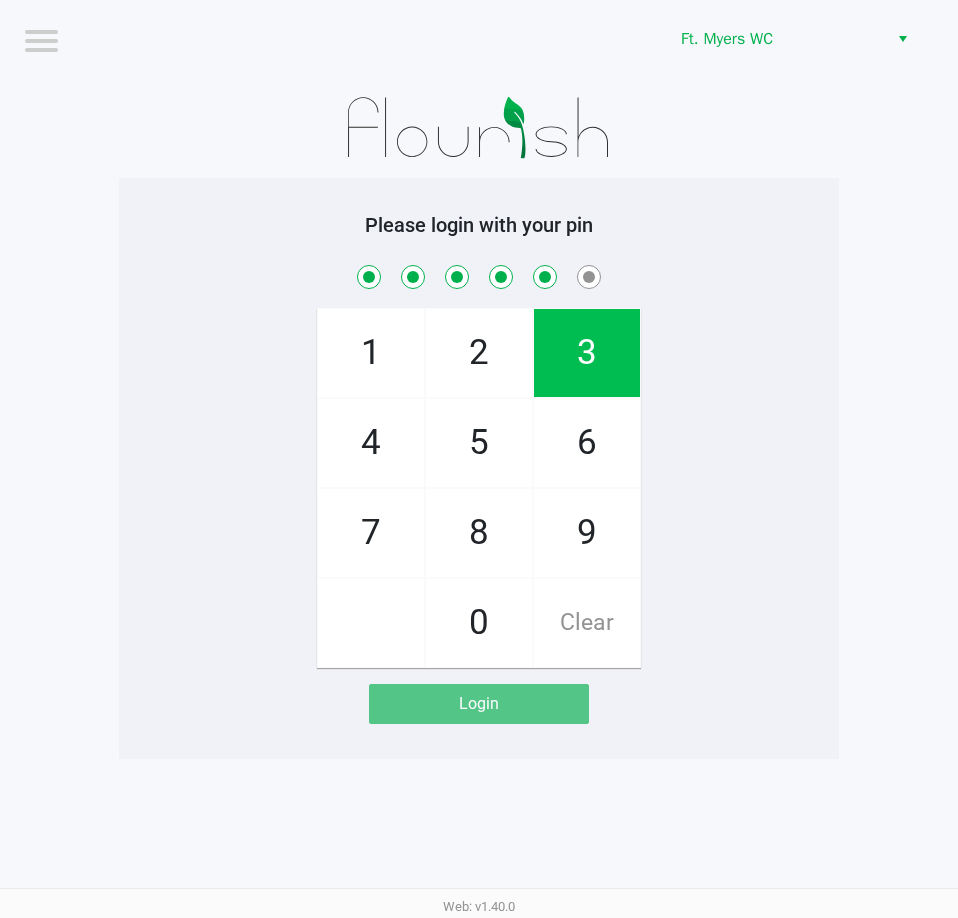 checkbox on "true" 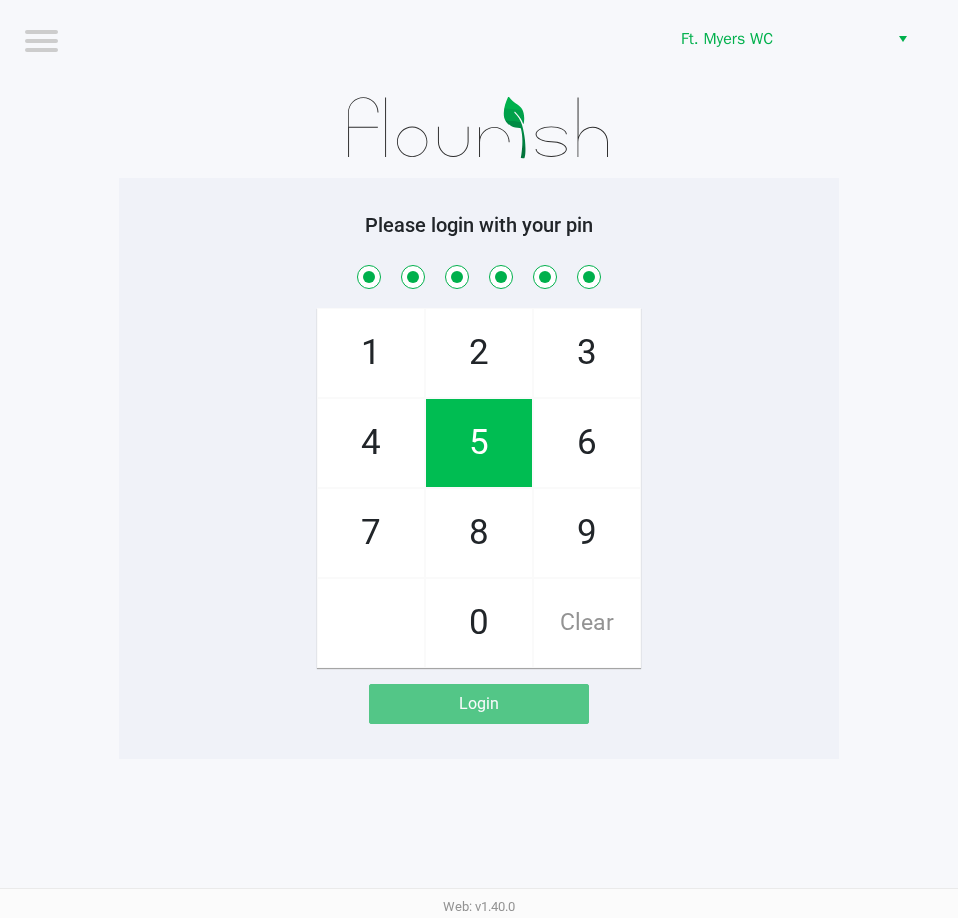 checkbox on "true" 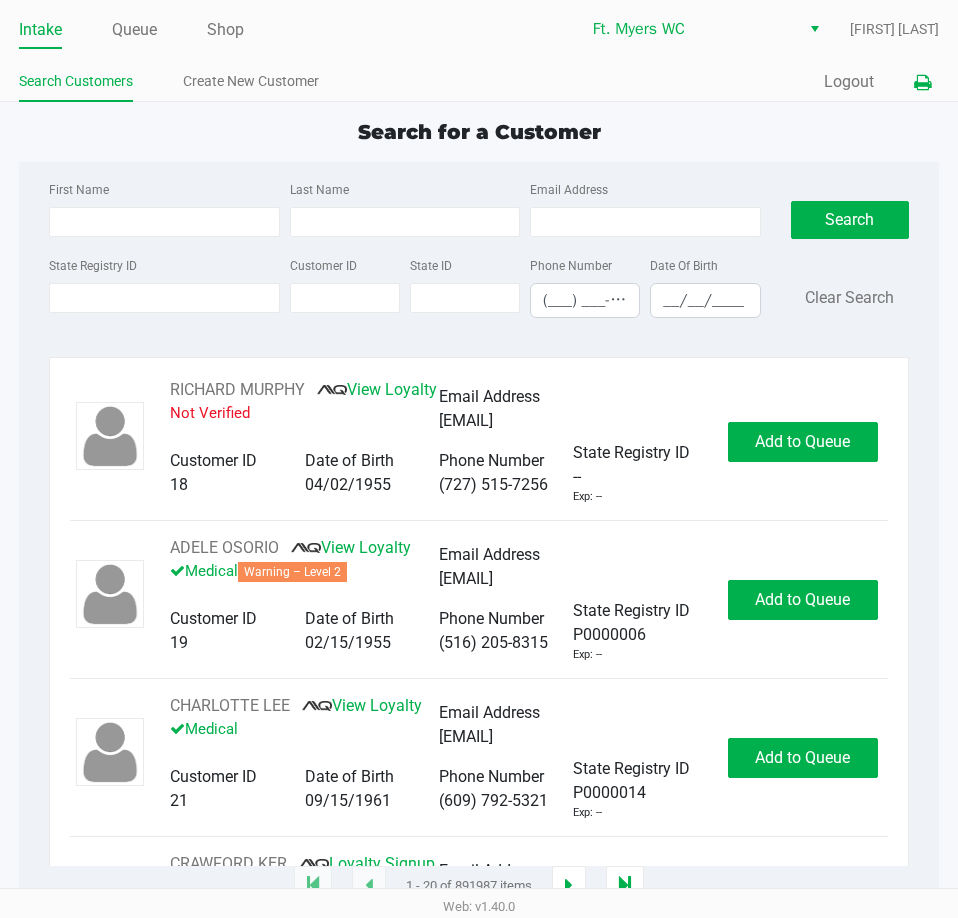 click 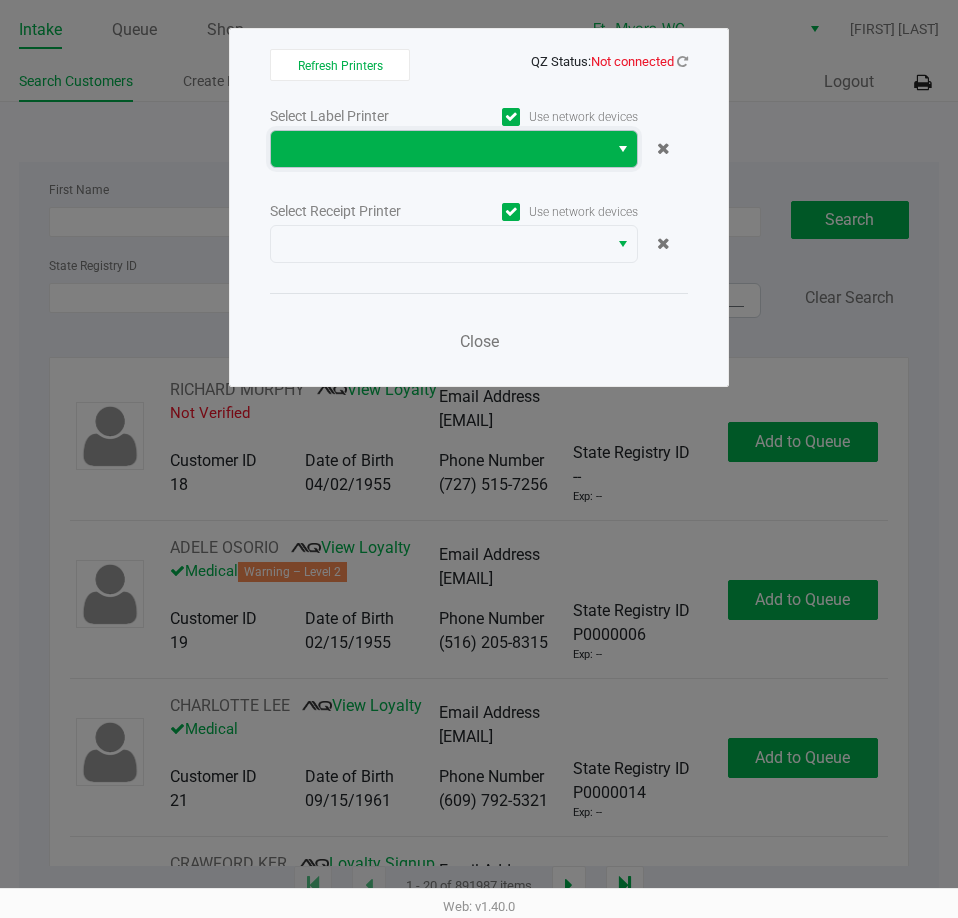 click at bounding box center (439, 149) 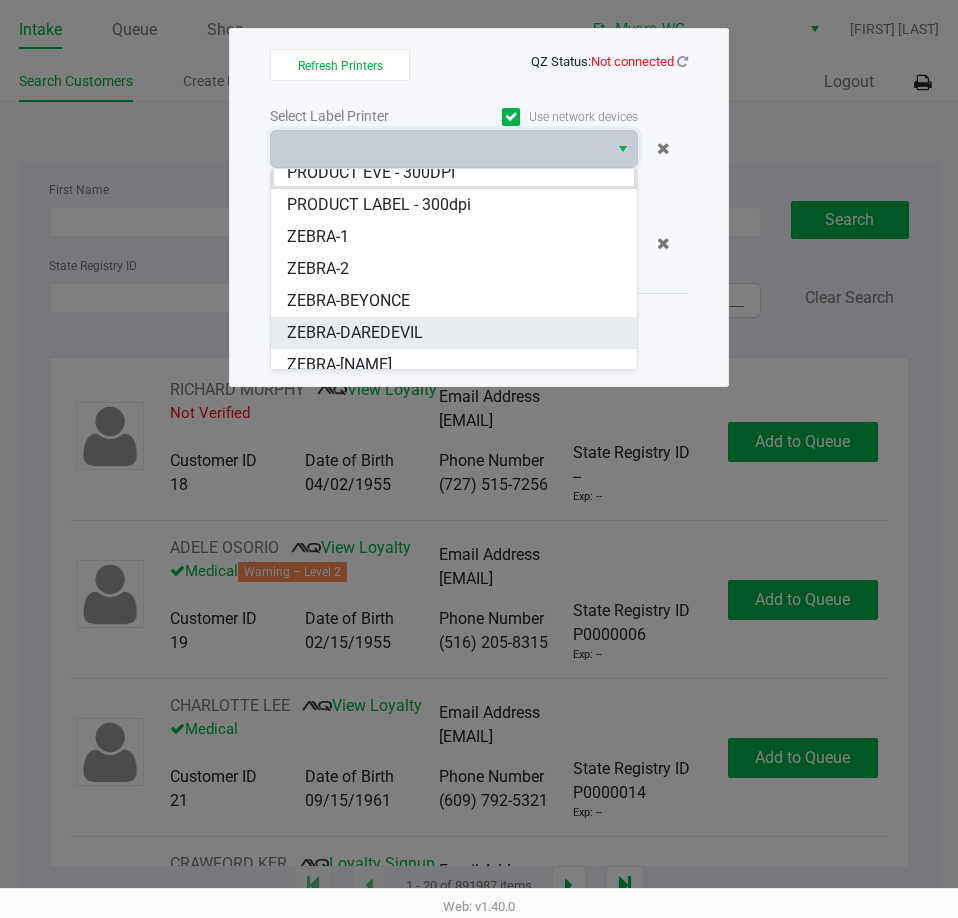 scroll, scrollTop: 24, scrollLeft: 0, axis: vertical 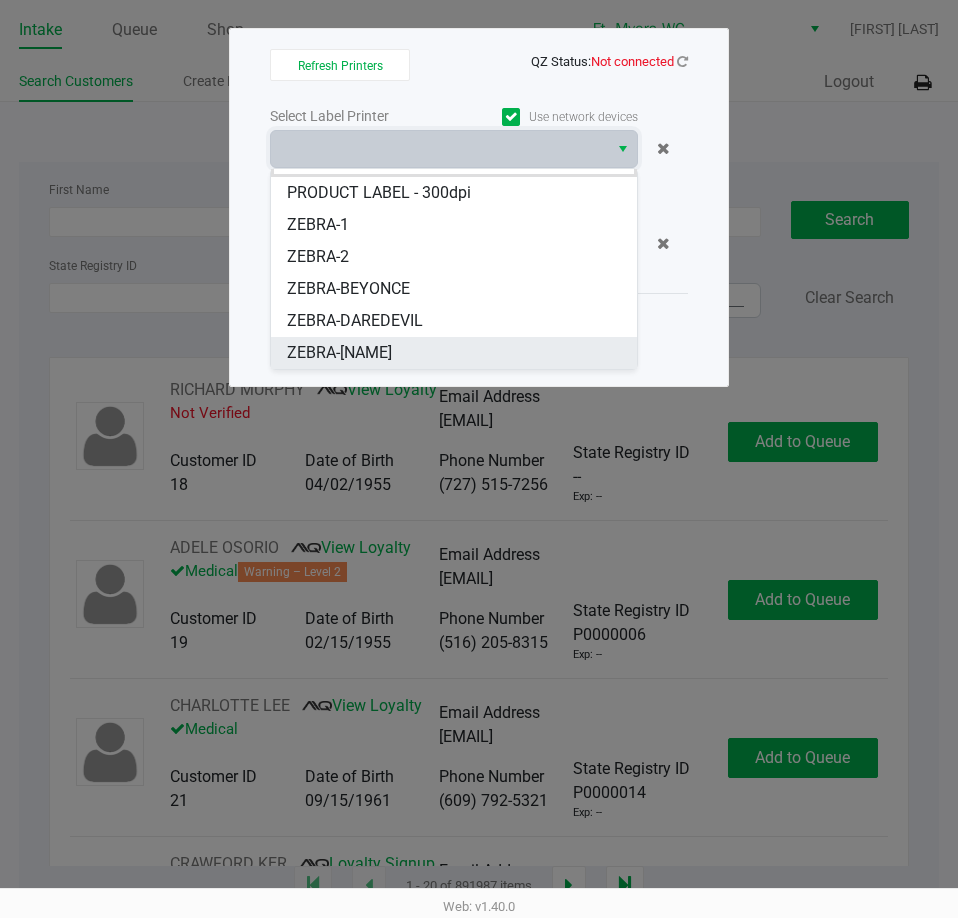 click on "ZEBRA-KEITH-WHITLEY" at bounding box center [339, 353] 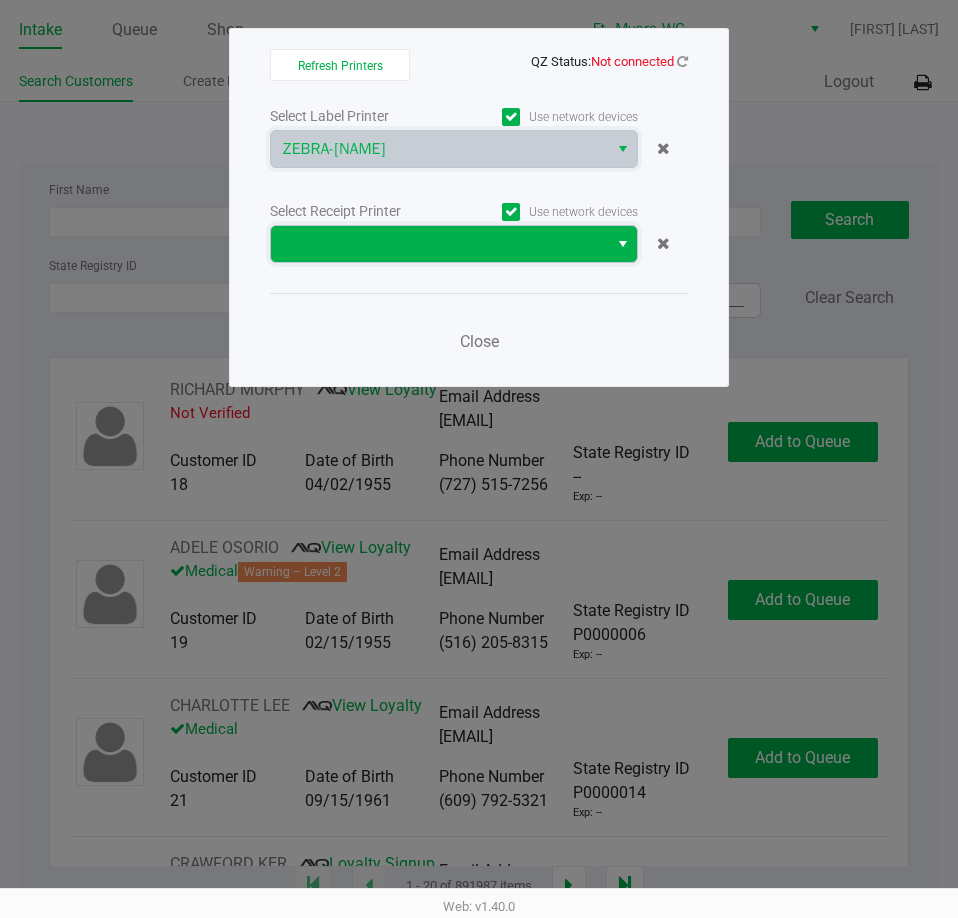 click at bounding box center (439, 244) 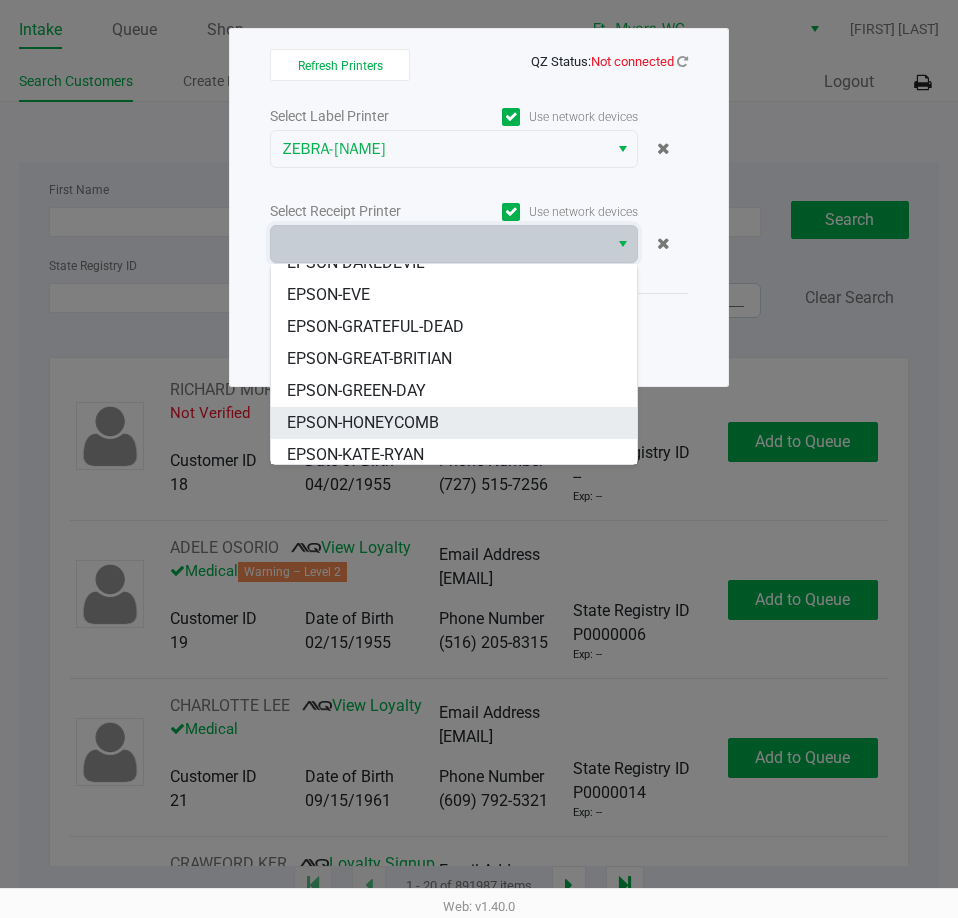 scroll, scrollTop: 120, scrollLeft: 0, axis: vertical 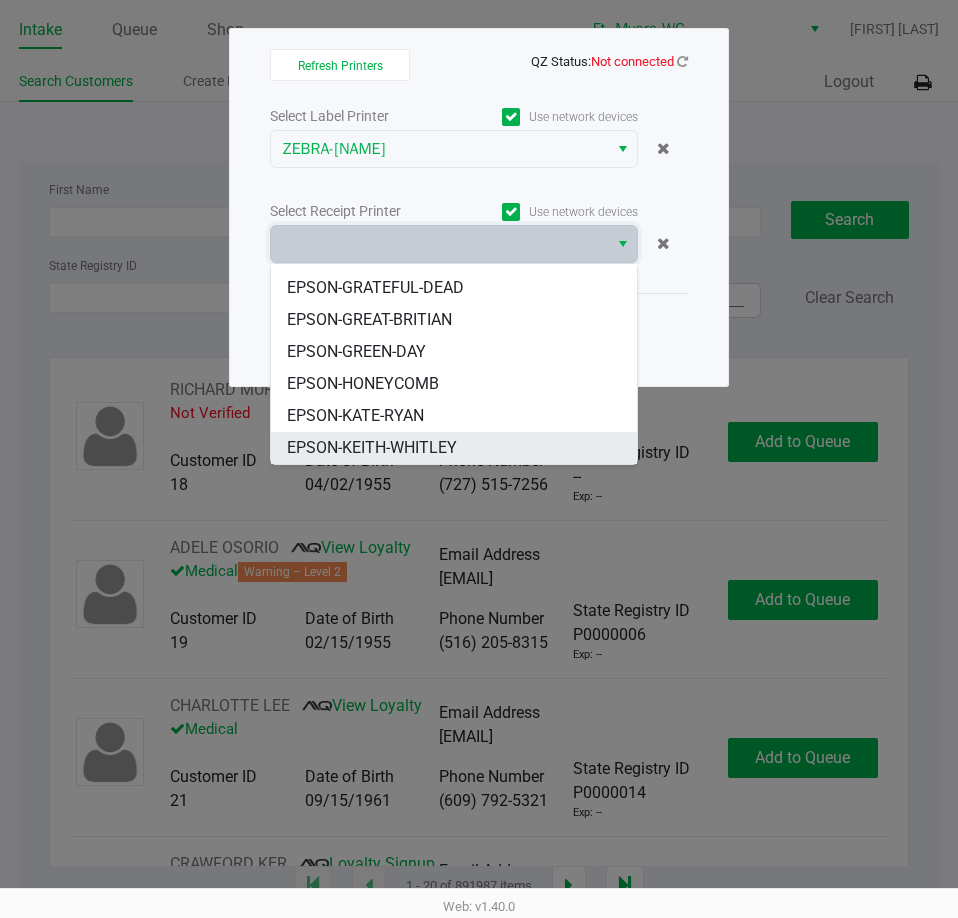 click on "EPSON-KEITH-WHITLEY" at bounding box center (372, 448) 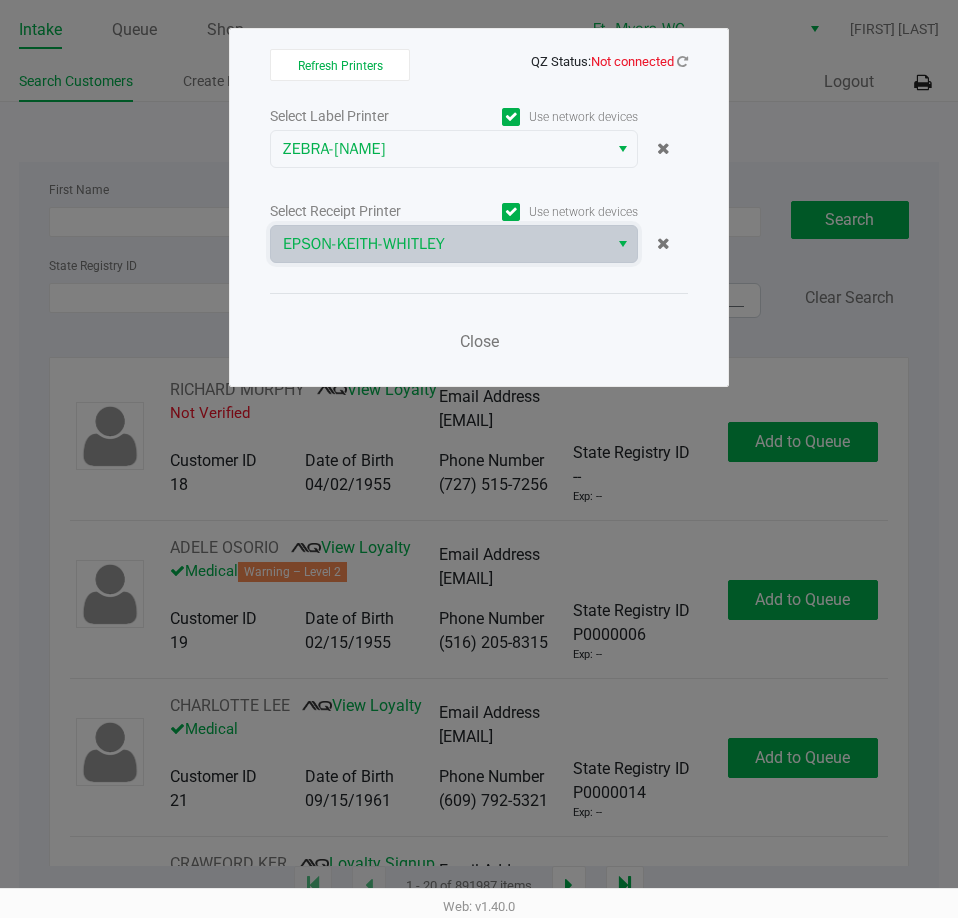 click on "Close" 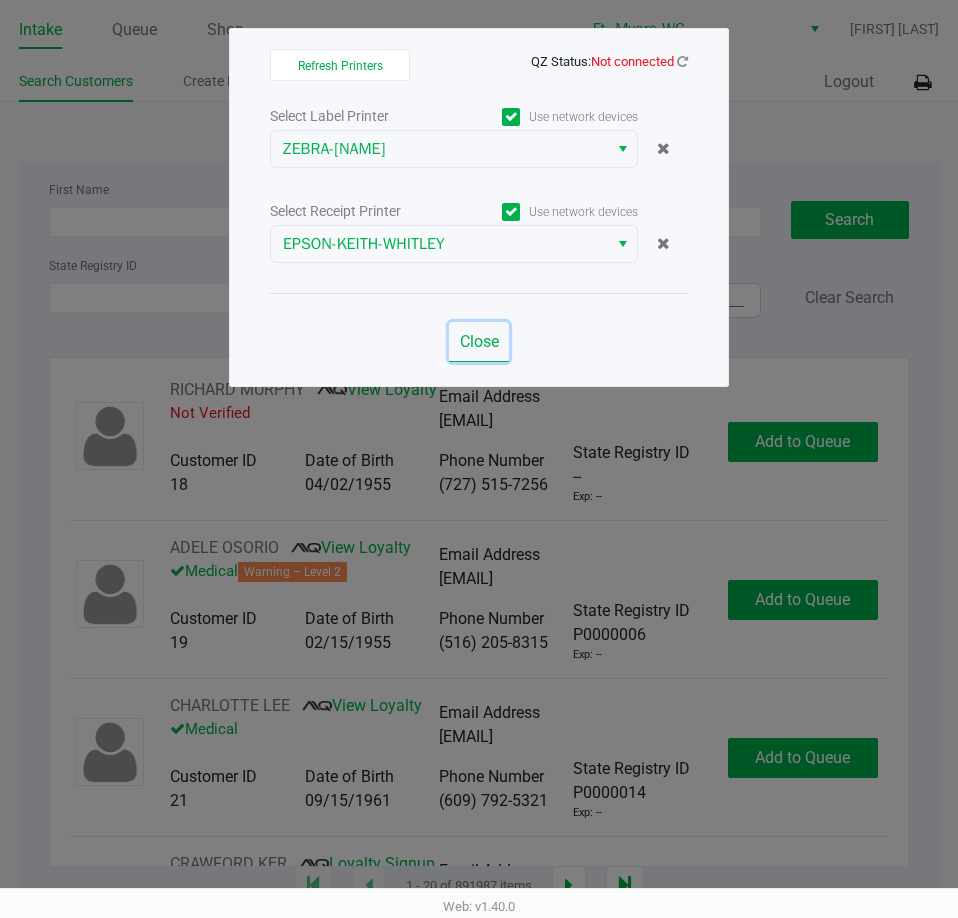 drag, startPoint x: 474, startPoint y: 342, endPoint x: 633, endPoint y: 121, distance: 272.25357 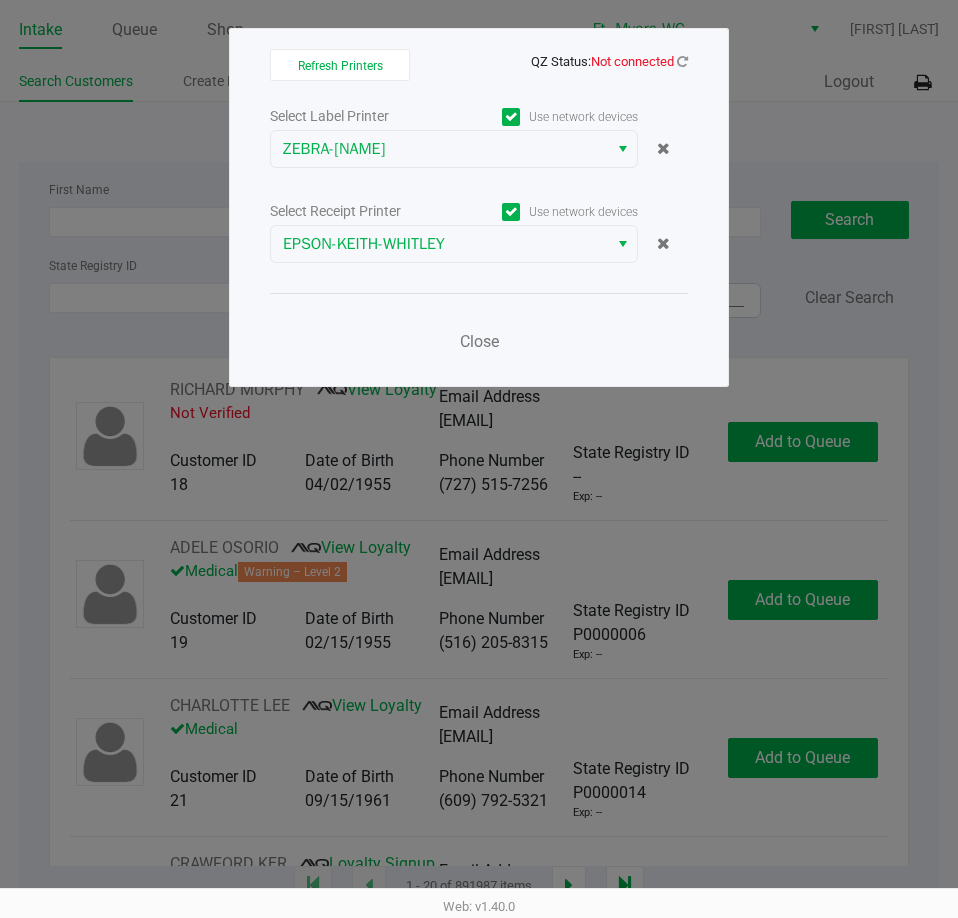 click on "Refresh Printers   QZ Status:   Not connected   Select Label Printer   Use network devices  ZEBRA-KEITH-WHITLEY  Select Receipt Printer   Use network devices  EPSON-KEITH-WHITLEY  Close" 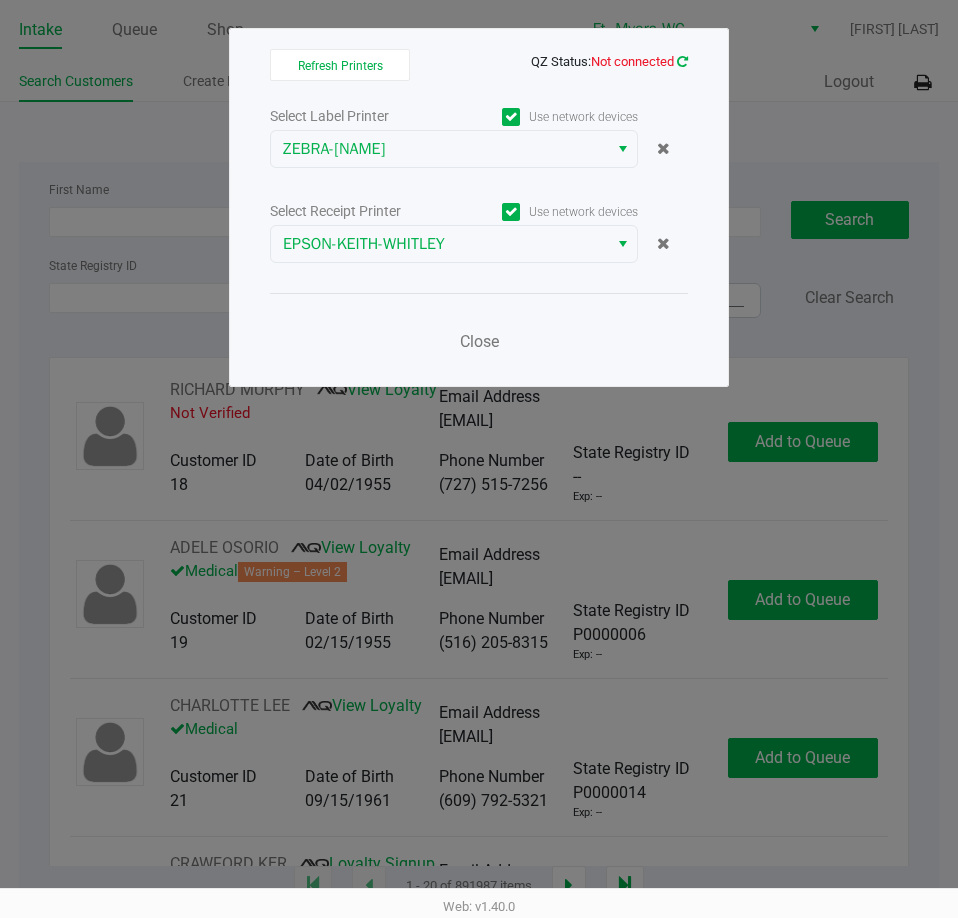 click 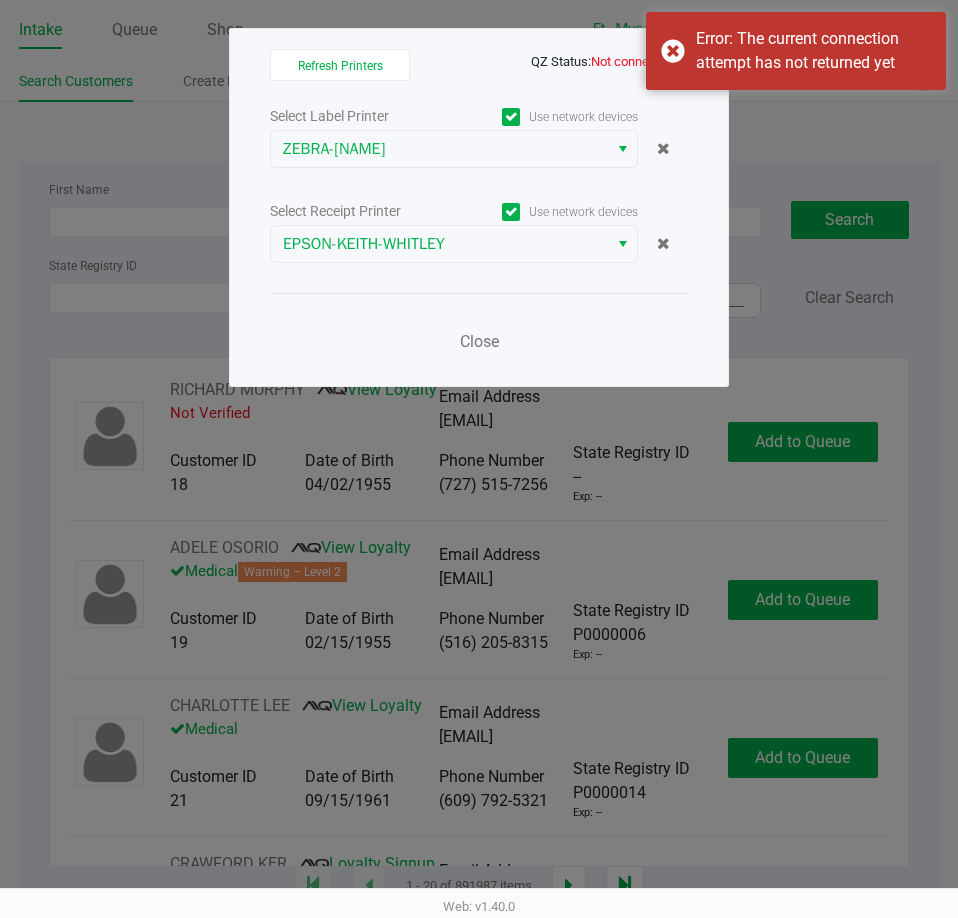 click on "Error: The current connection attempt has not returned yet" at bounding box center (796, 51) 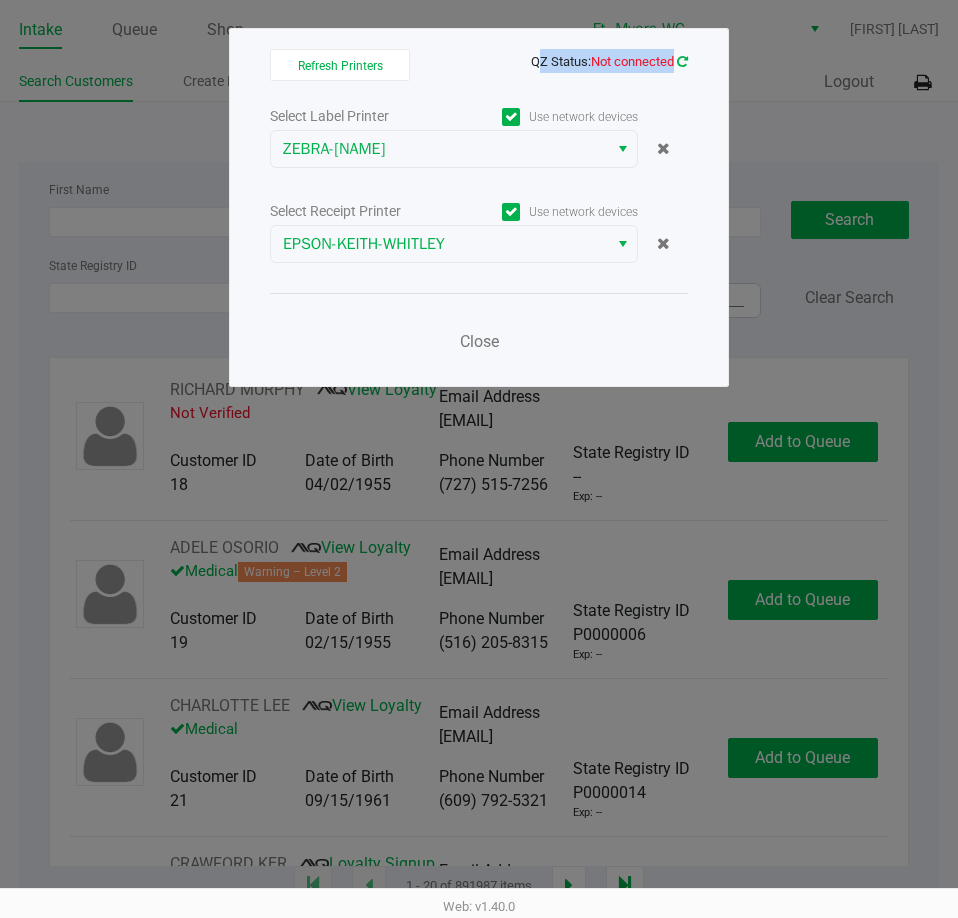 click 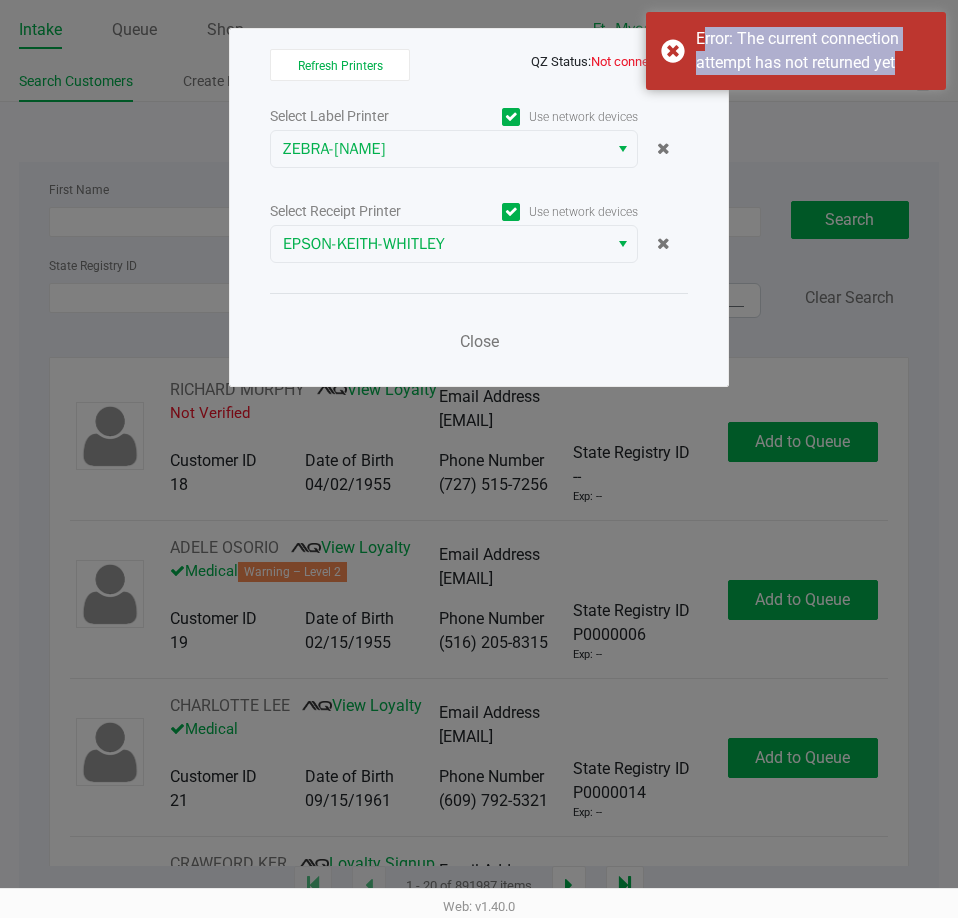 click on "Error: The current connection attempt has not returned yet" at bounding box center (796, 51) 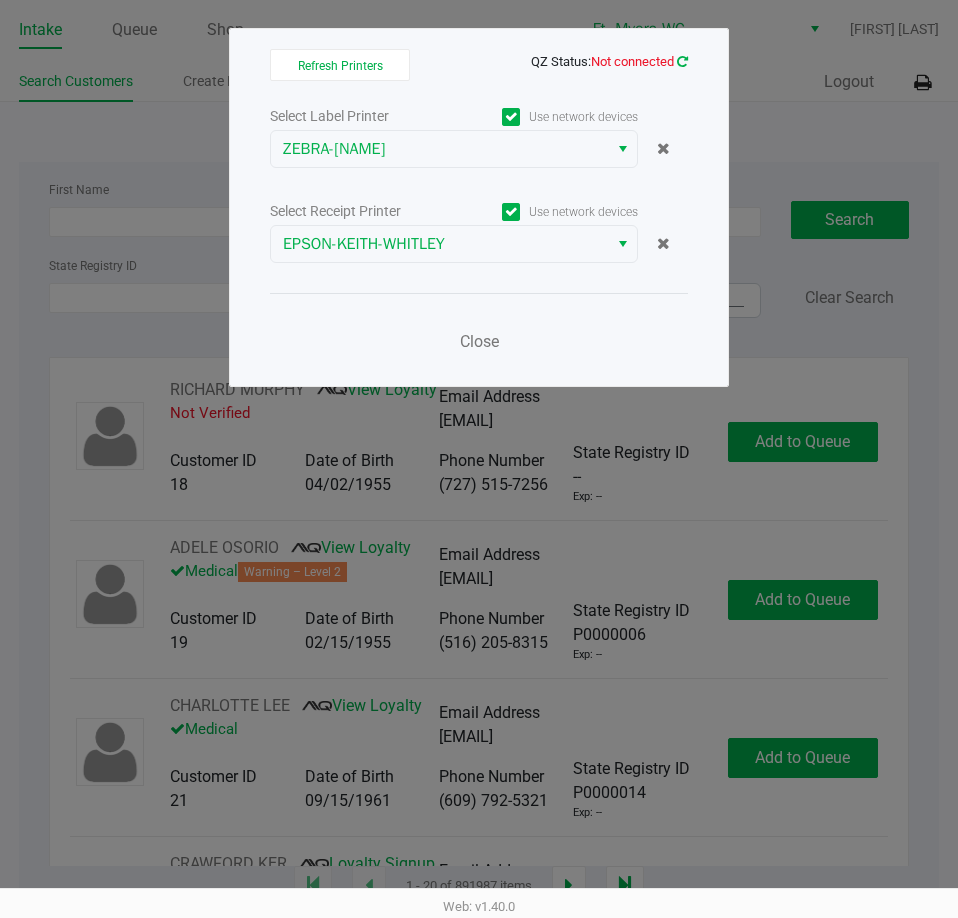 click 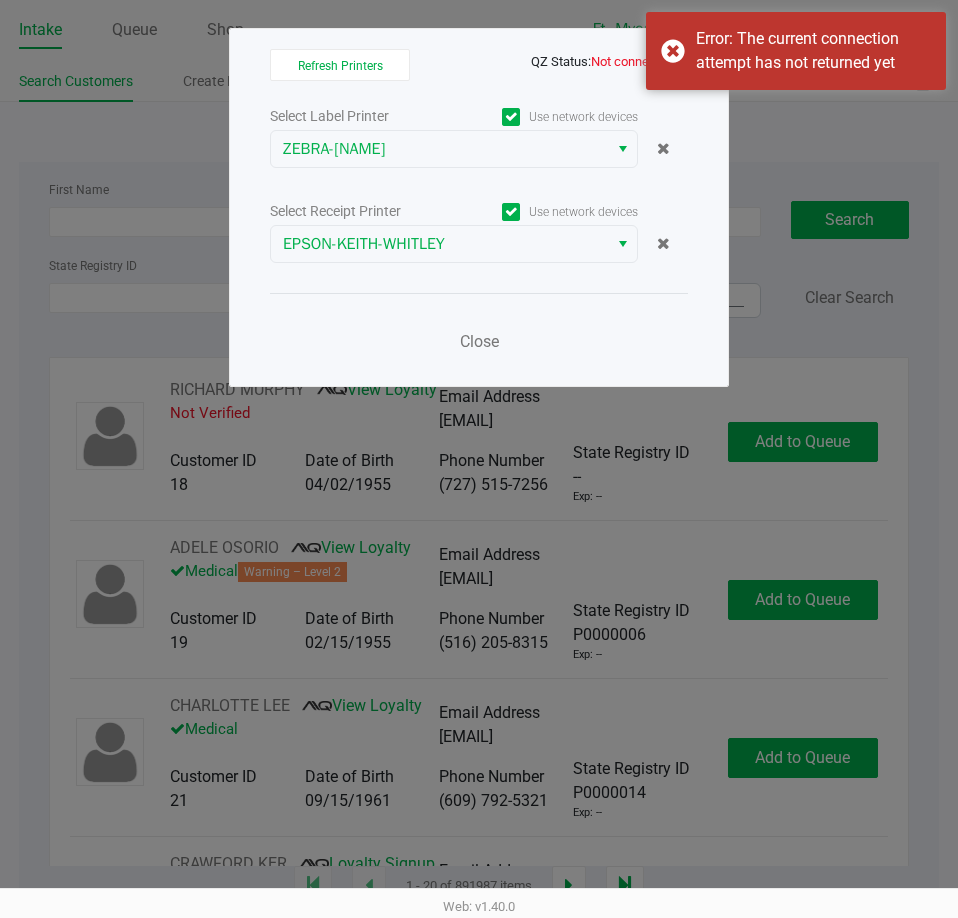 click on "QZ Status:   Not connected" 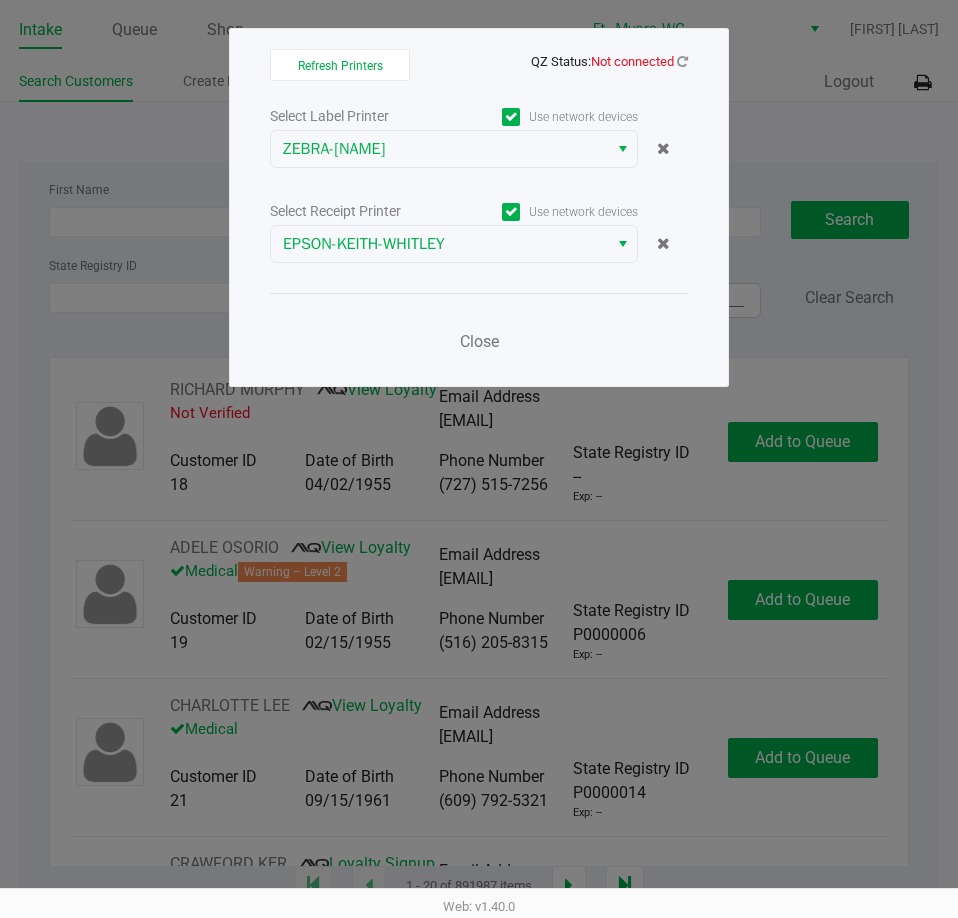 click on "Refresh Printers   QZ Status:   Not connected   Select Label Printer   Use network devices  ZEBRA-KEITH-WHITLEY  Select Receipt Printer   Use network devices  EPSON-KEITH-WHITLEY  Close" 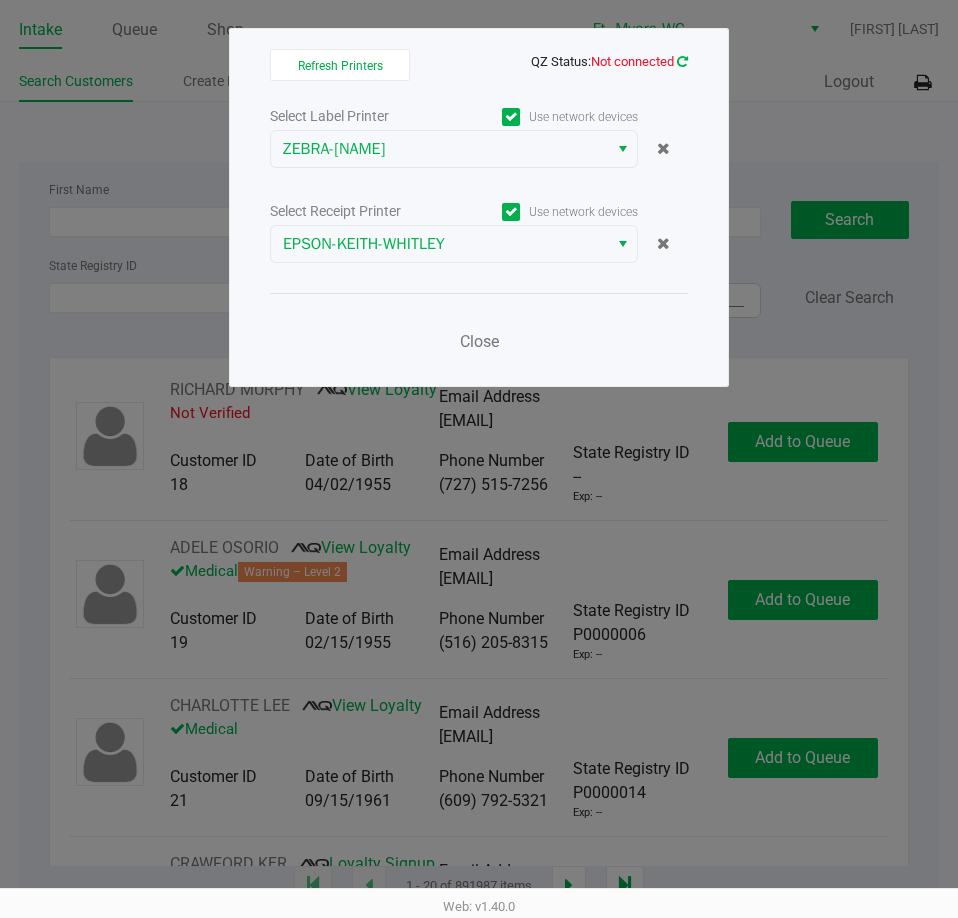 click 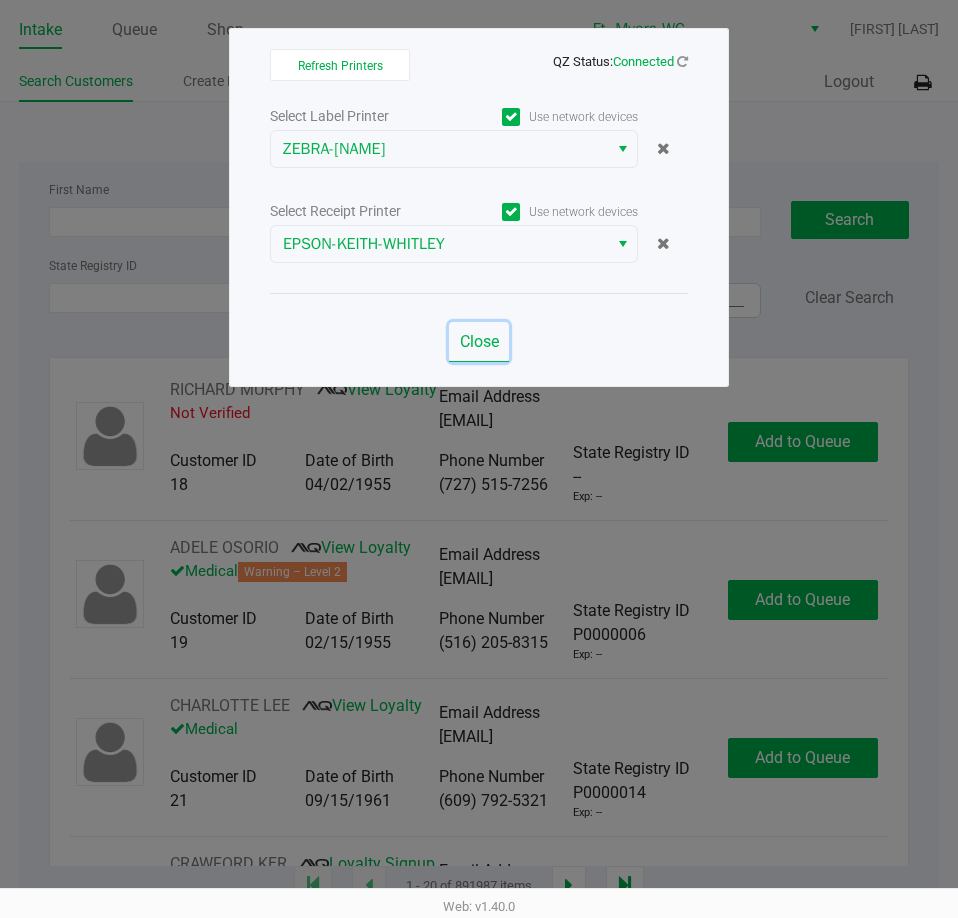 click on "Close" 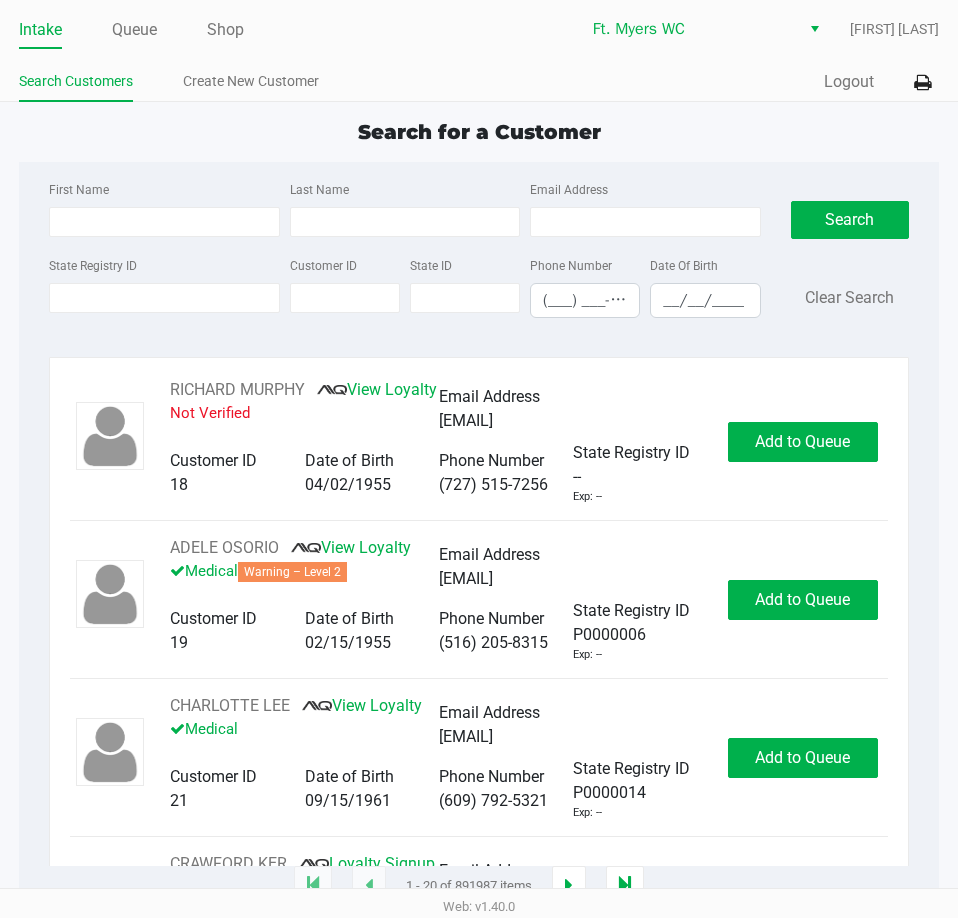 click on "Intake Queue Shop" 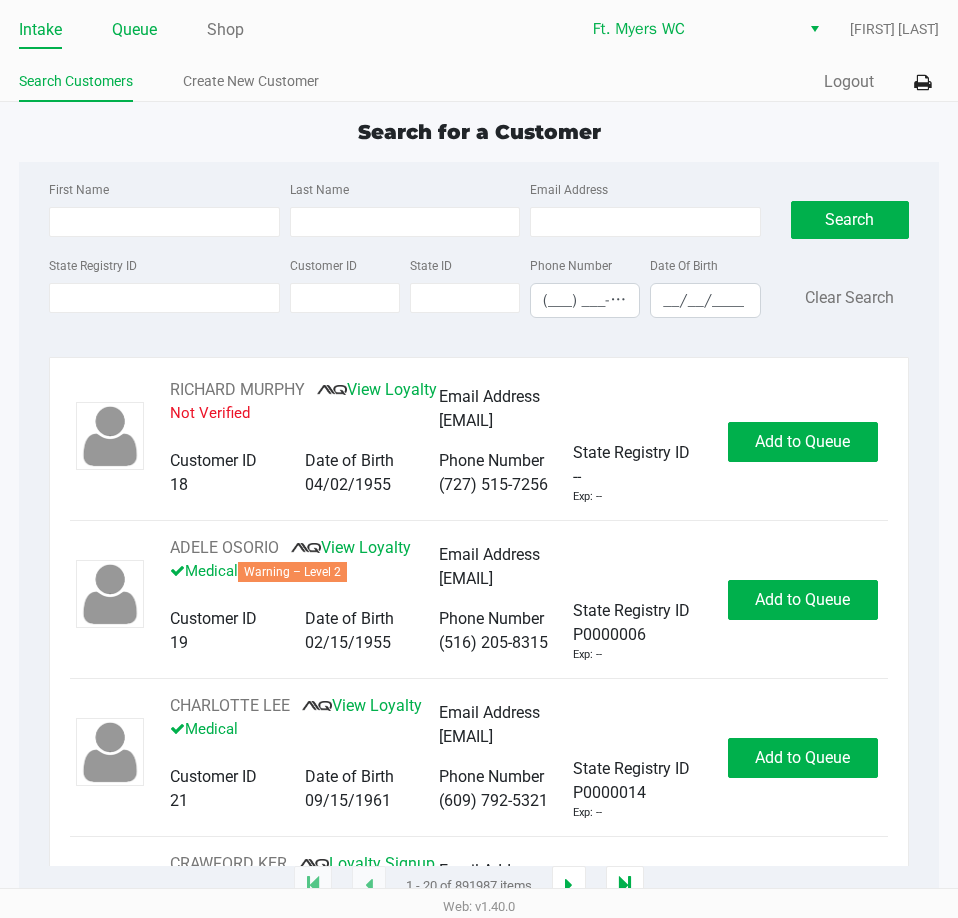 click on "Intake Queue Shop" 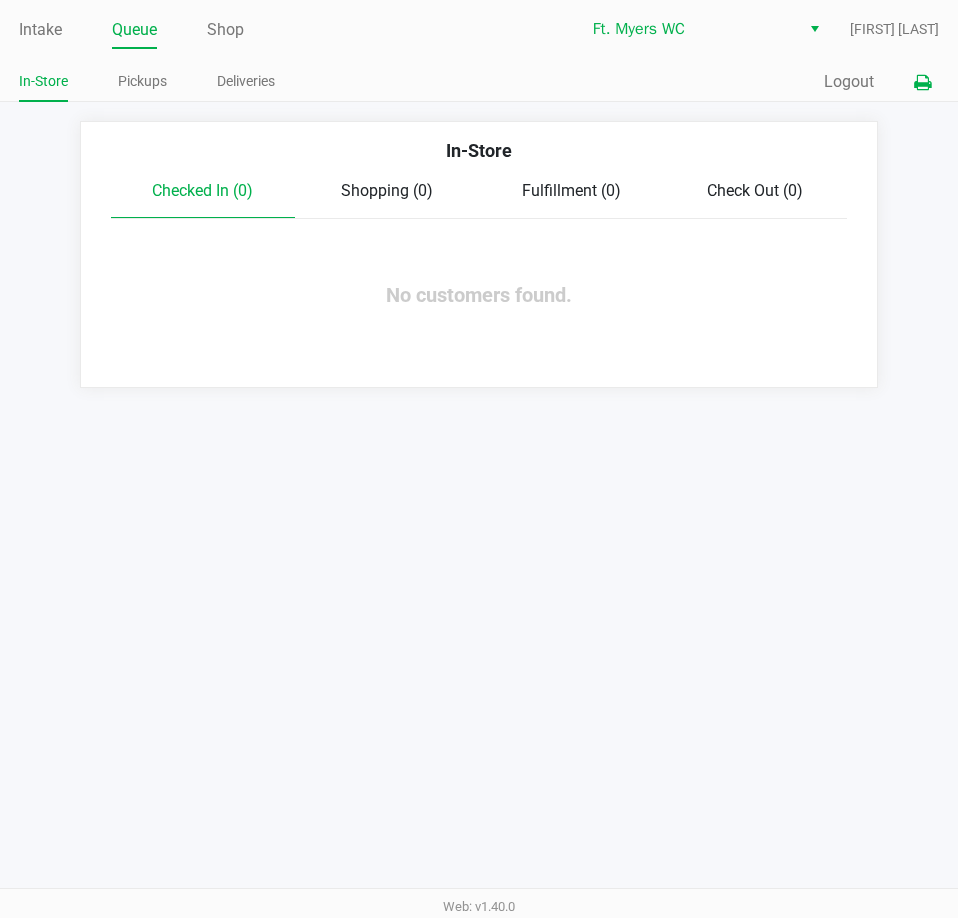 click 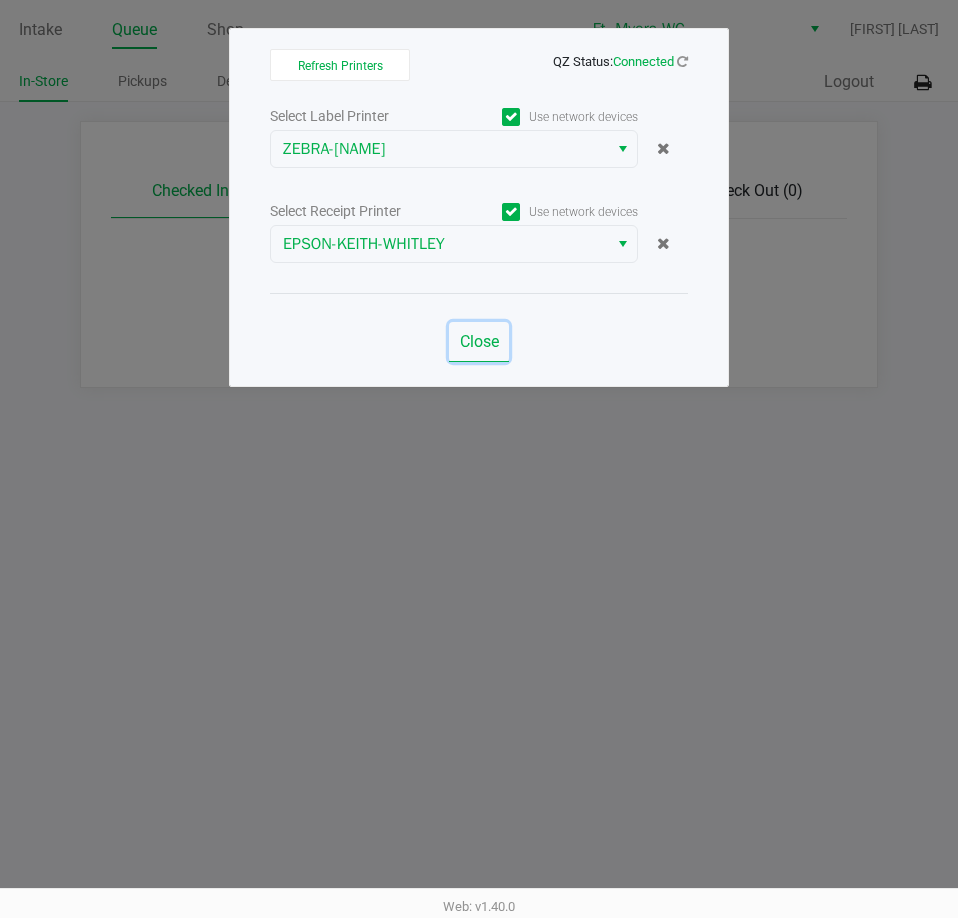 click on "Close" 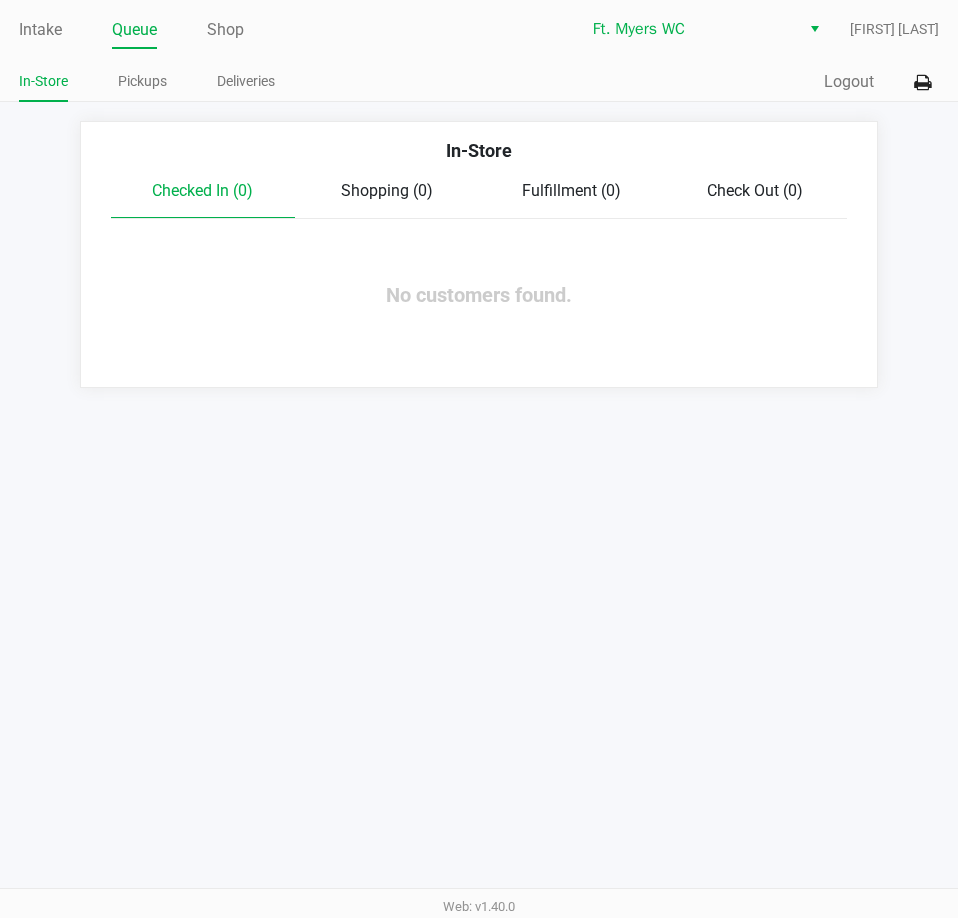 click on "Refresh Printers   QZ Status:   Connected   Select Label Printer   Use network devices  ZEBRA-KEITH-WHITLEY  Select Receipt Printer   Use network devices  EPSON-KEITH-WHITLEY  Close" 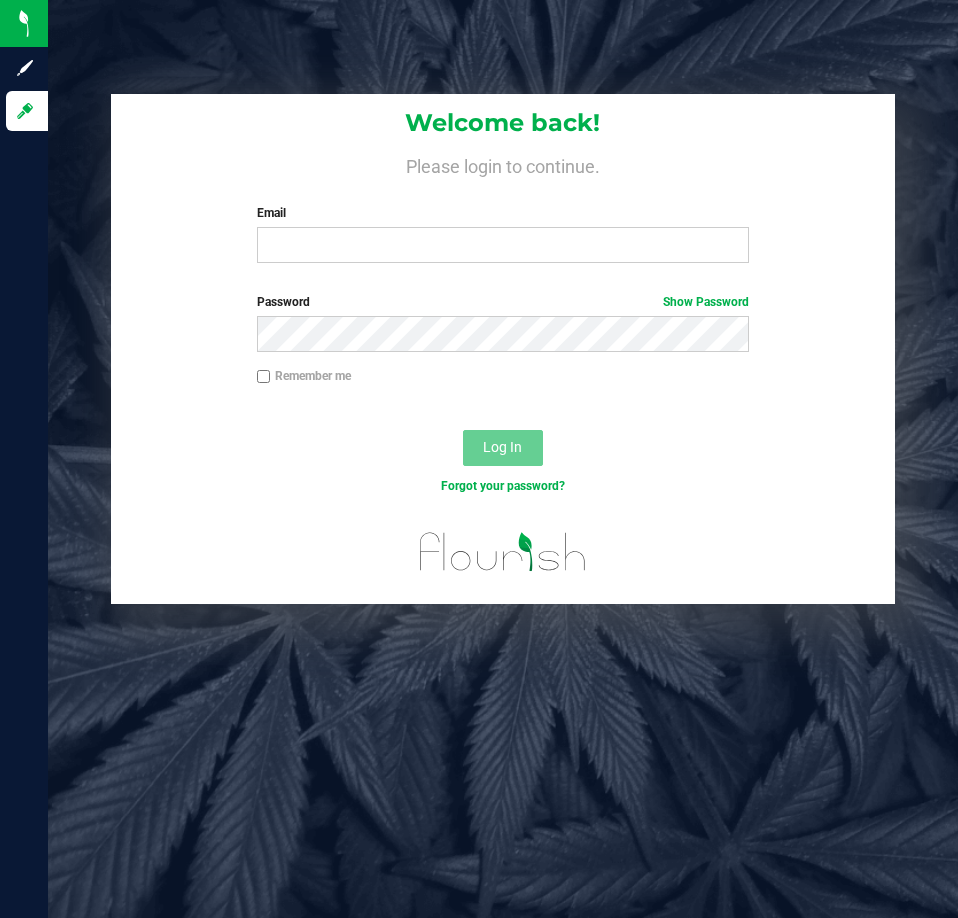 scroll, scrollTop: 0, scrollLeft: 0, axis: both 